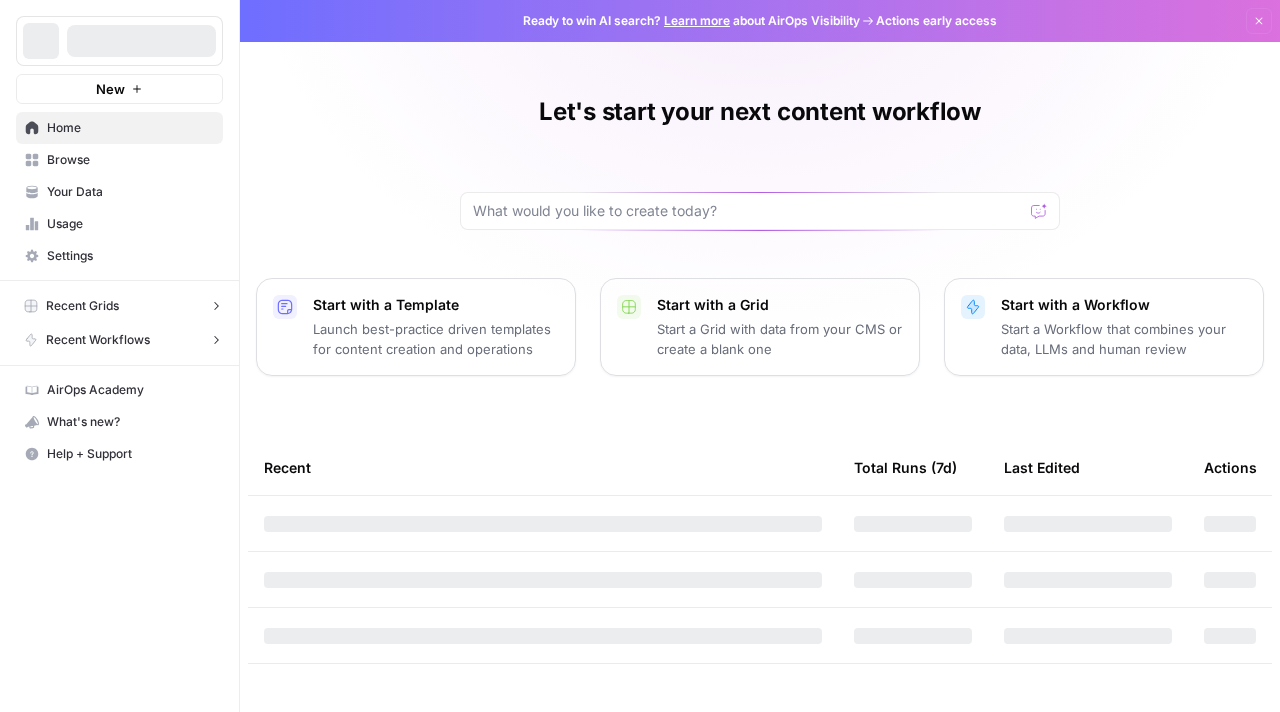 scroll, scrollTop: 0, scrollLeft: 0, axis: both 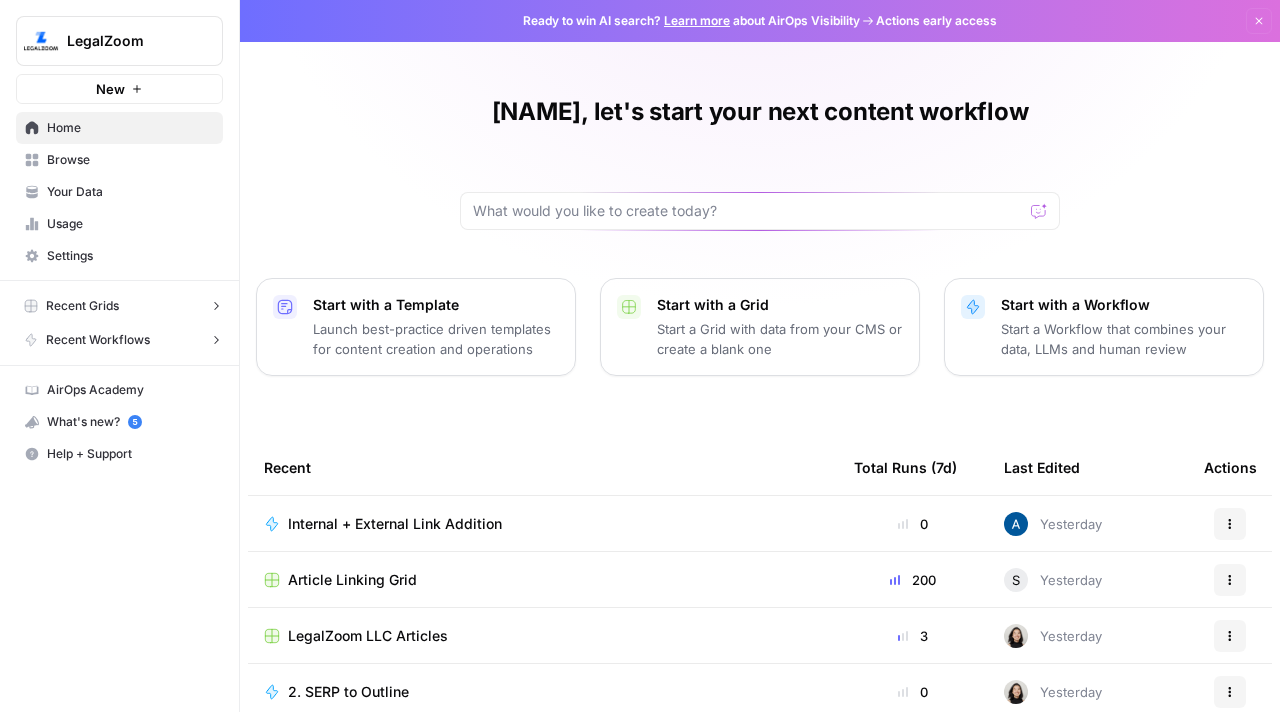 click on "Browse" at bounding box center [130, 160] 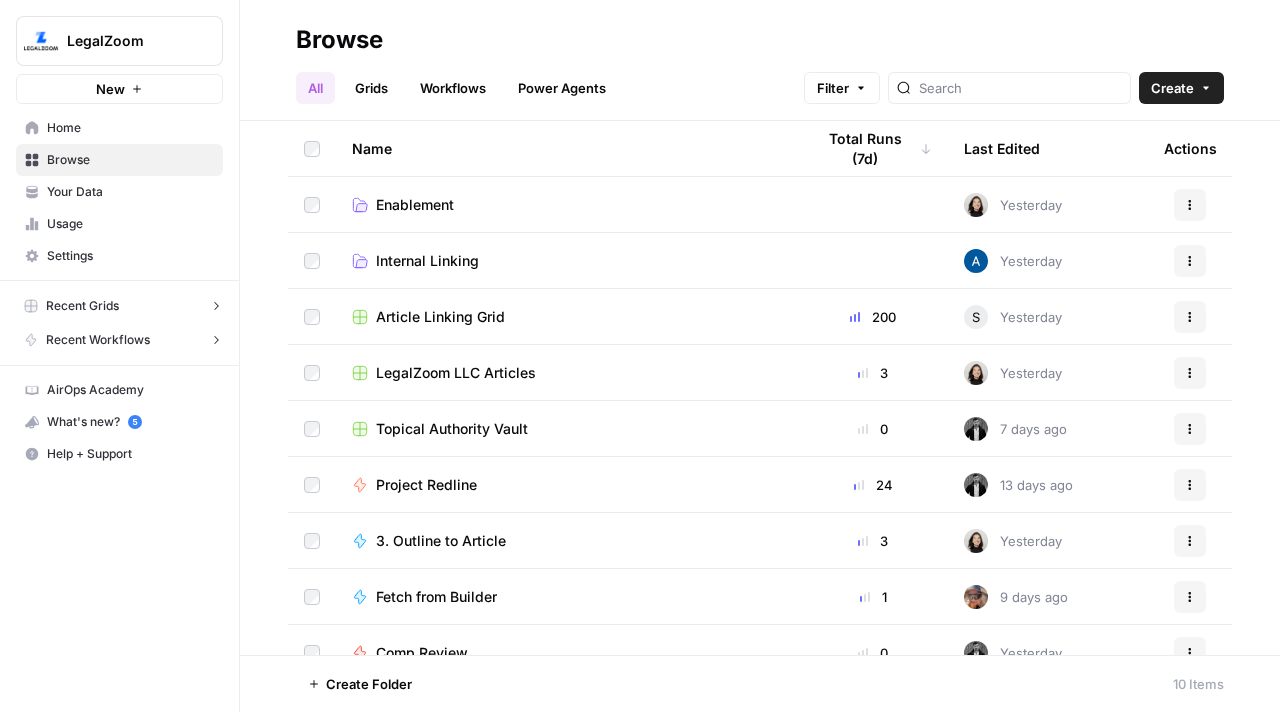 click on "Grids" at bounding box center (371, 88) 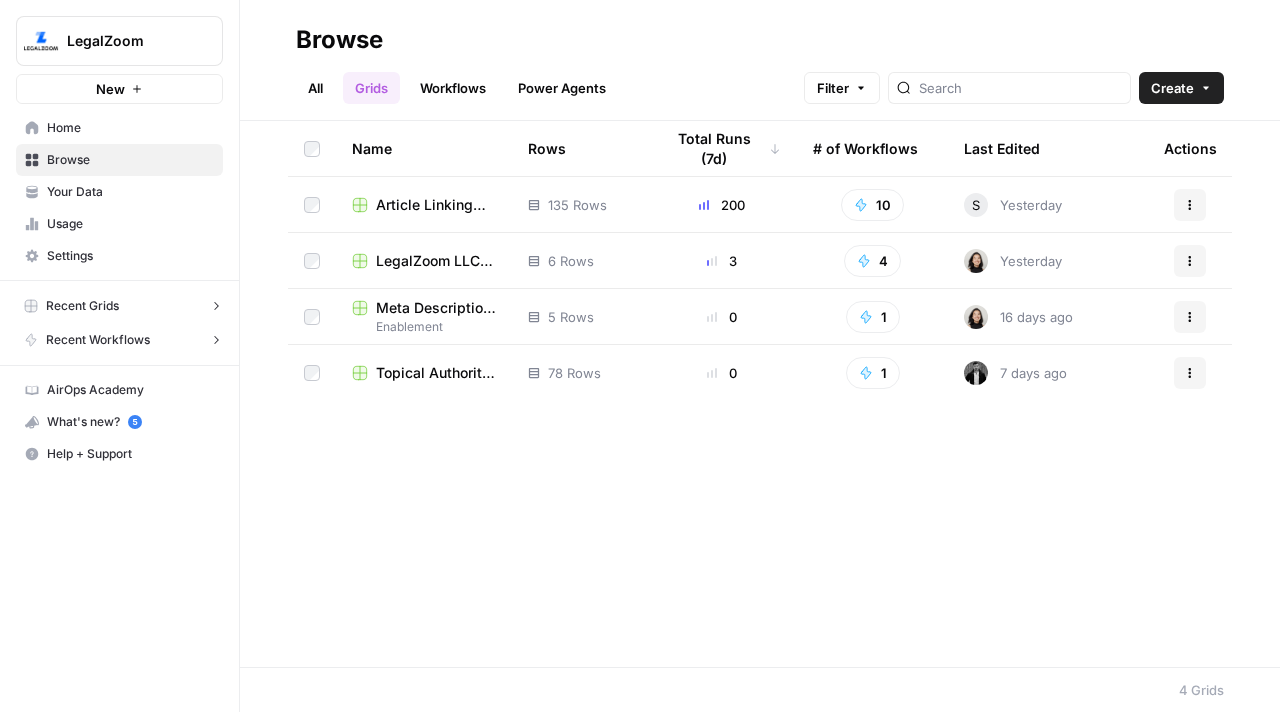 click on "Workflows" at bounding box center [453, 88] 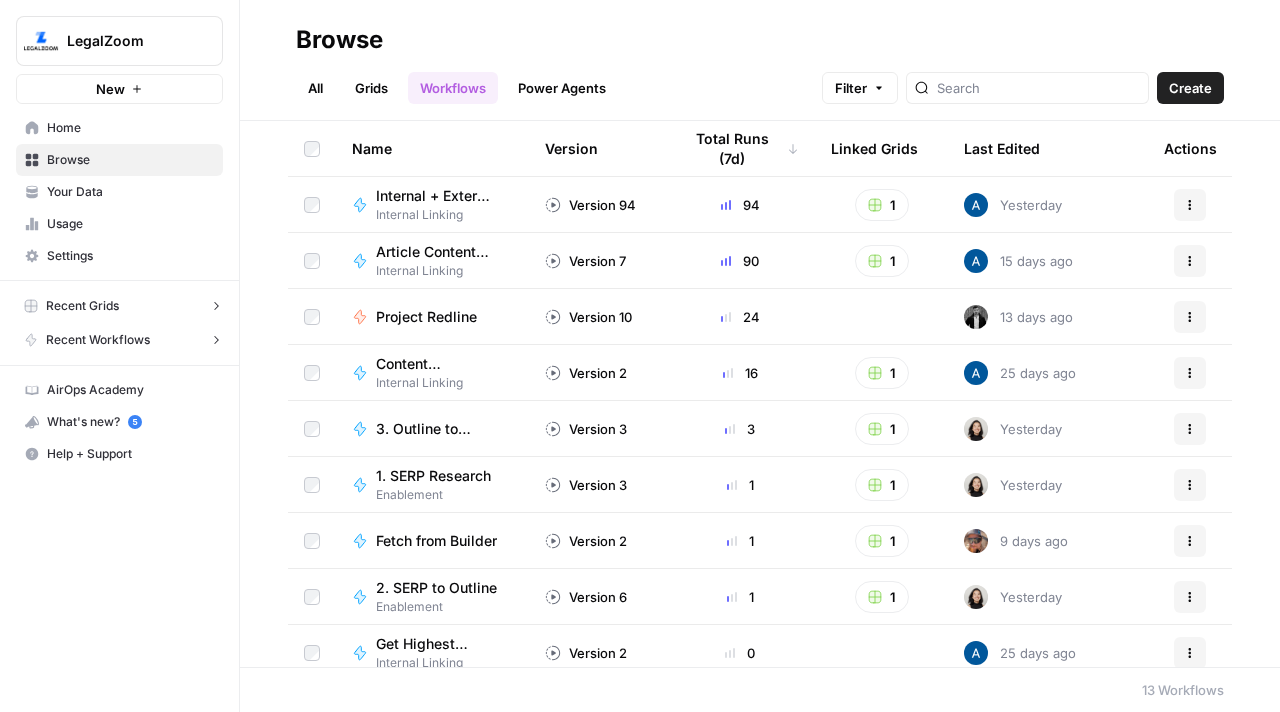 click on "Power Agents" at bounding box center (562, 88) 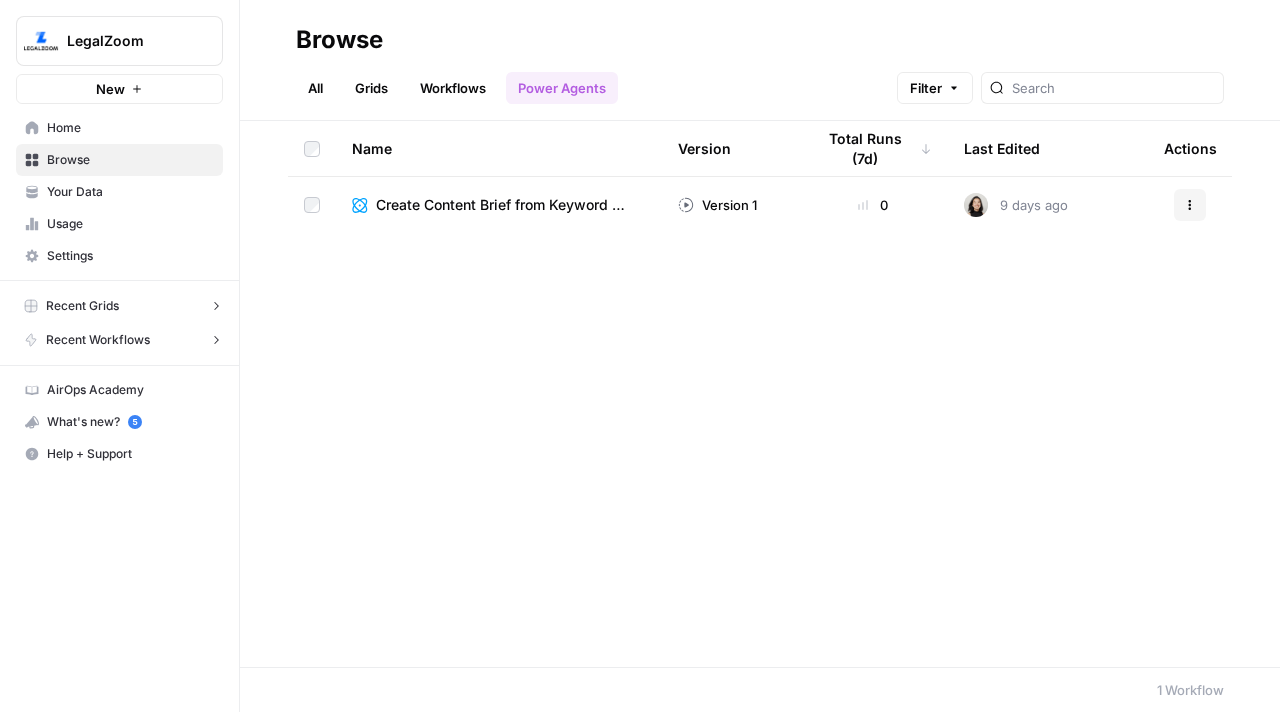 click on "Grids" at bounding box center (371, 88) 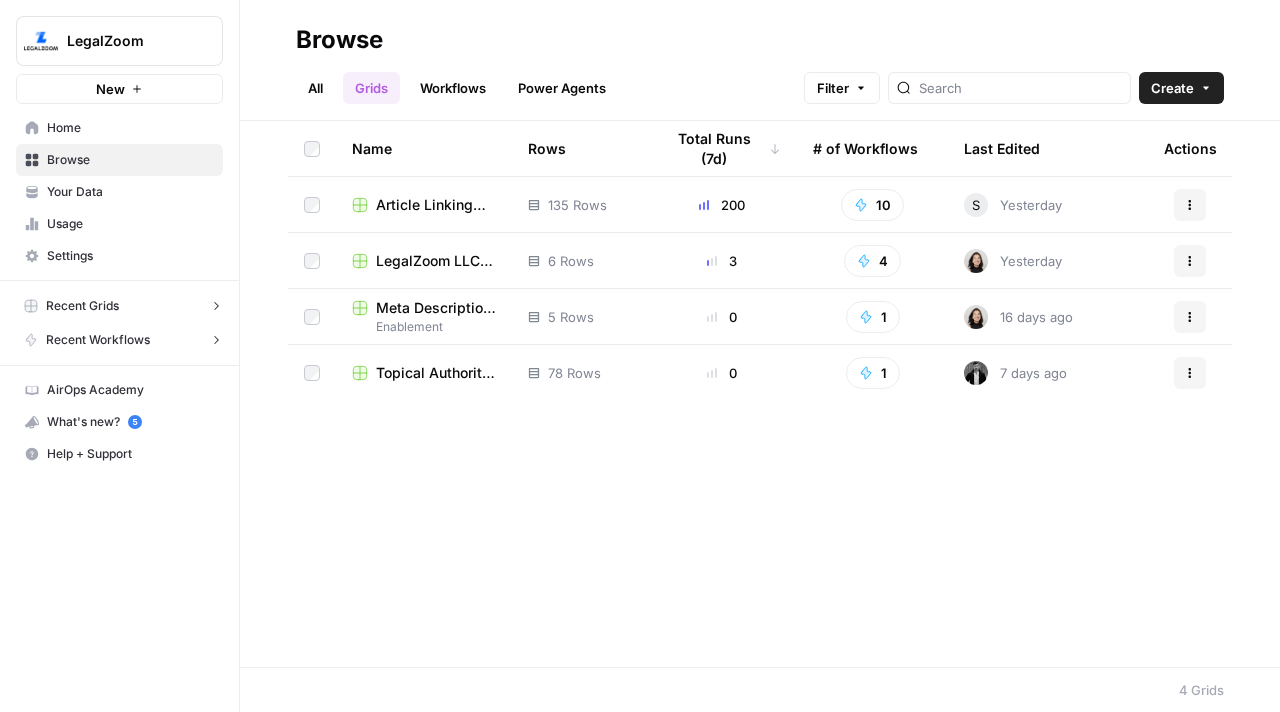 click on "LegalZoom LLC Articles" at bounding box center [436, 261] 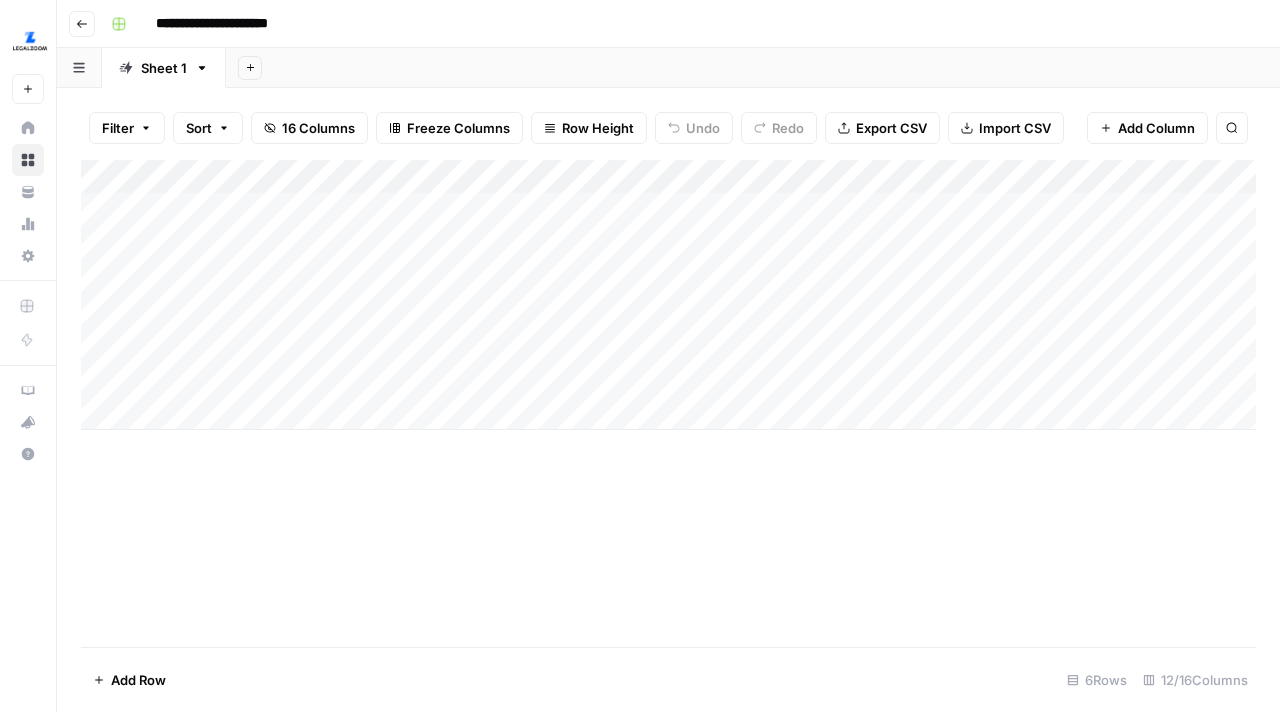 click on "**********" at bounding box center [236, 24] 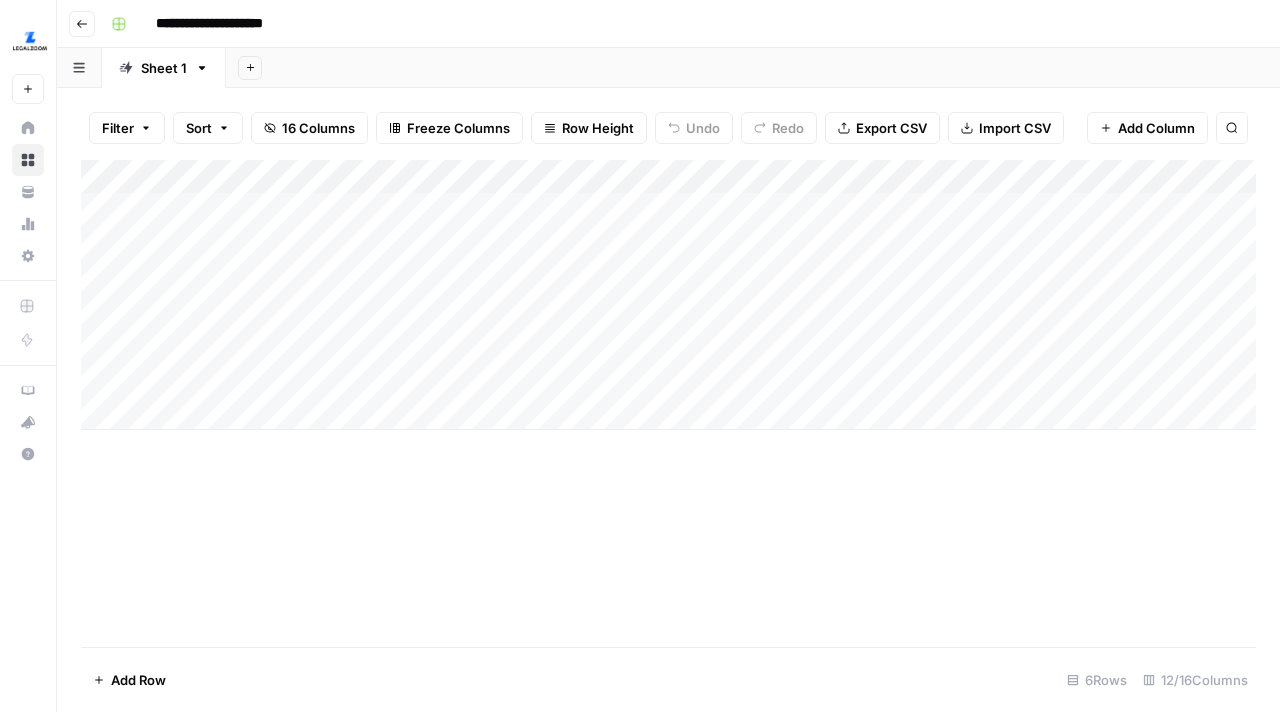 type on "**********" 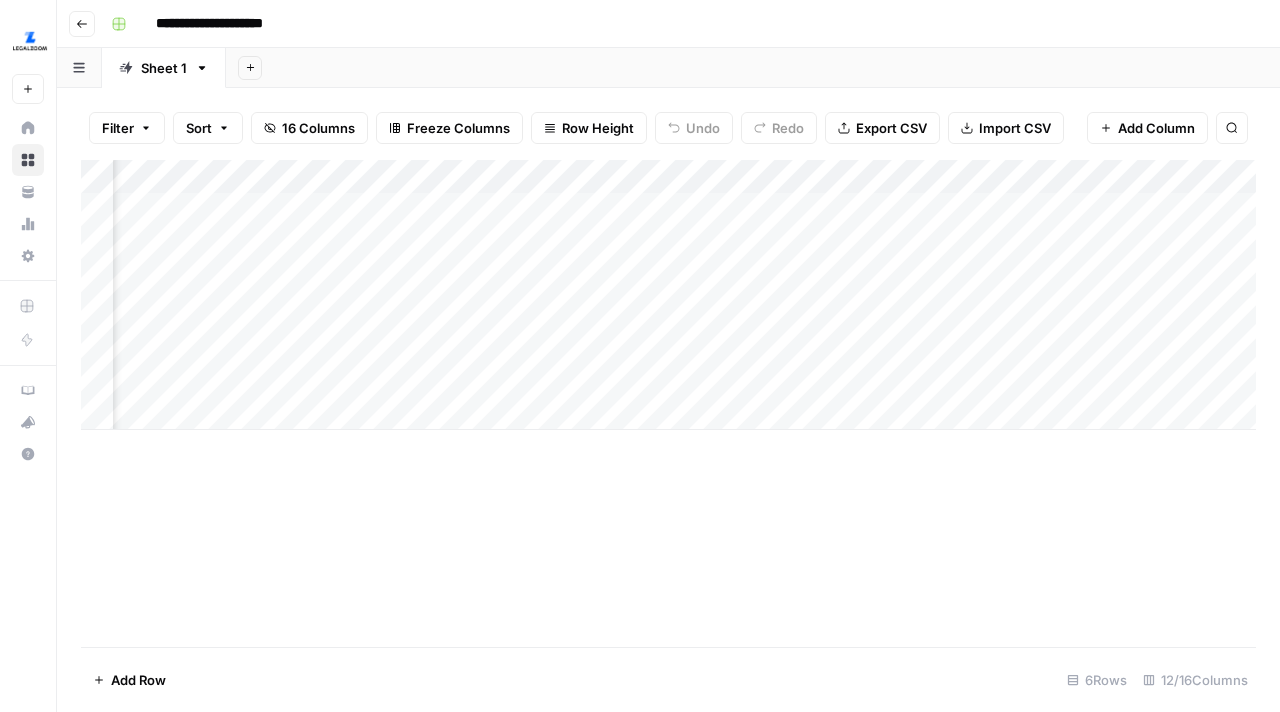 scroll, scrollTop: 0, scrollLeft: 0, axis: both 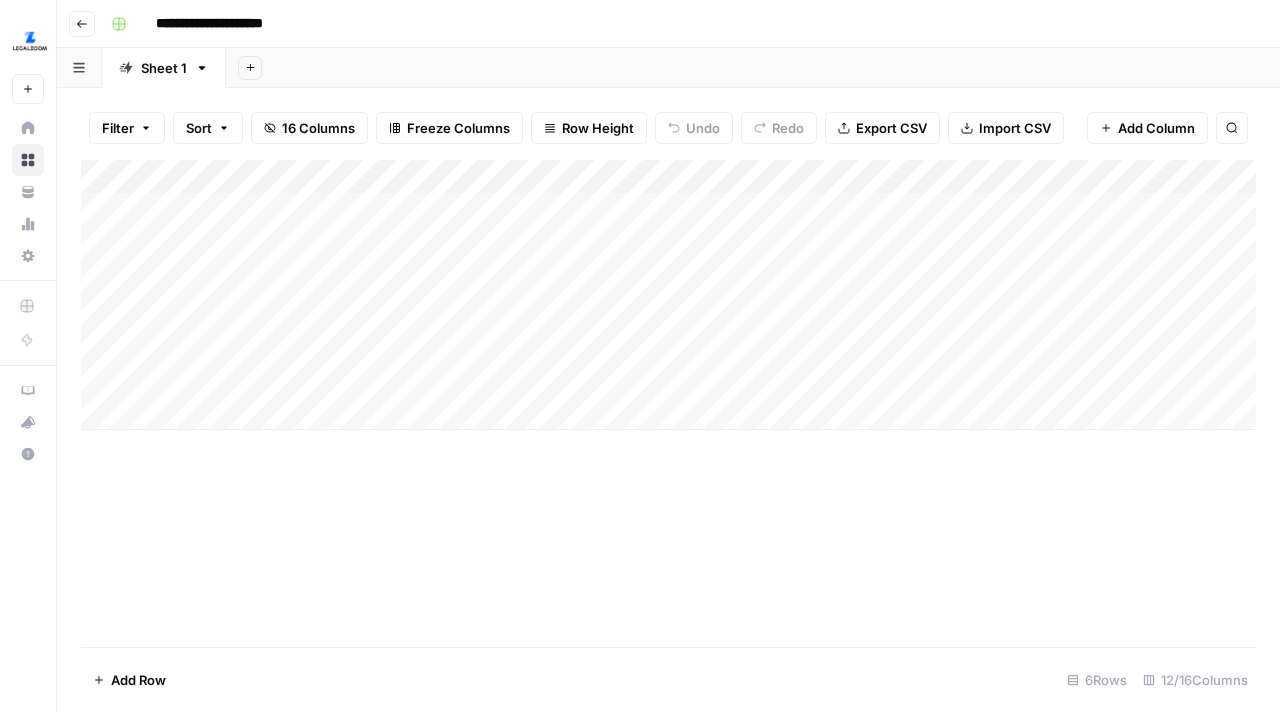 click on "Add Column" at bounding box center (668, 295) 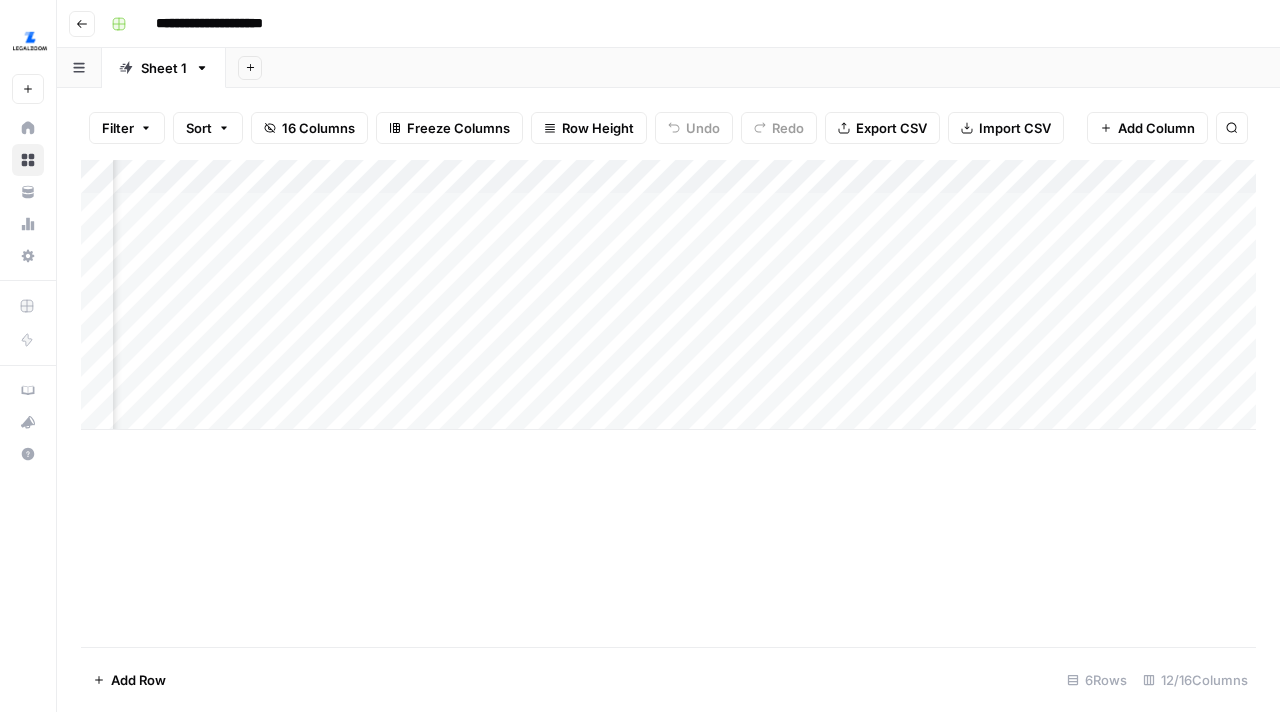 scroll, scrollTop: 0, scrollLeft: 0, axis: both 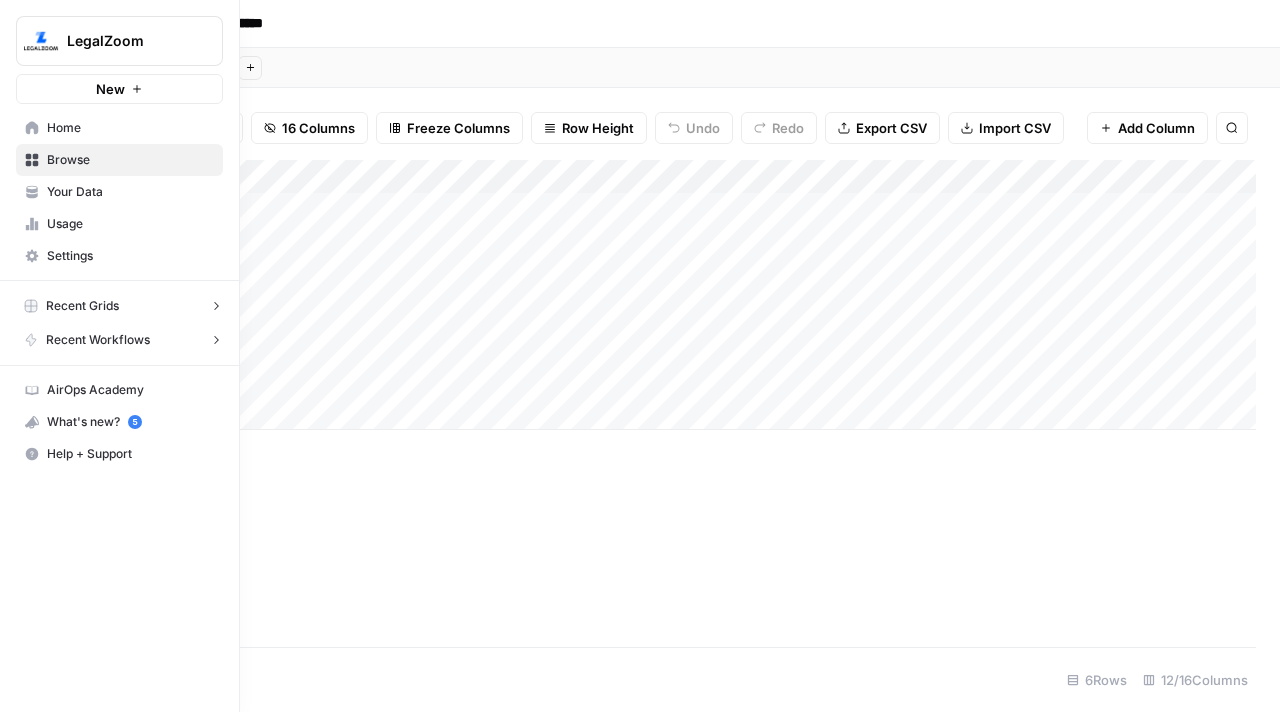 click on "Home" at bounding box center (130, 128) 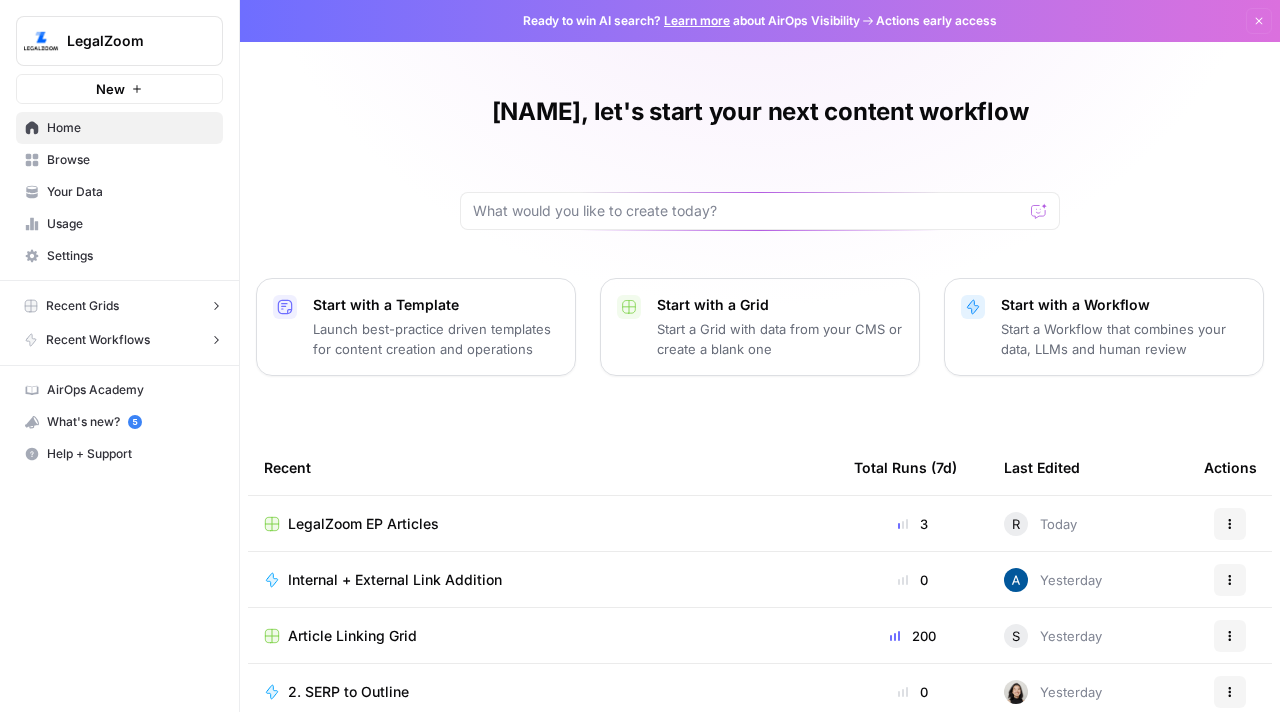 click on "LegalZoom" at bounding box center [127, 41] 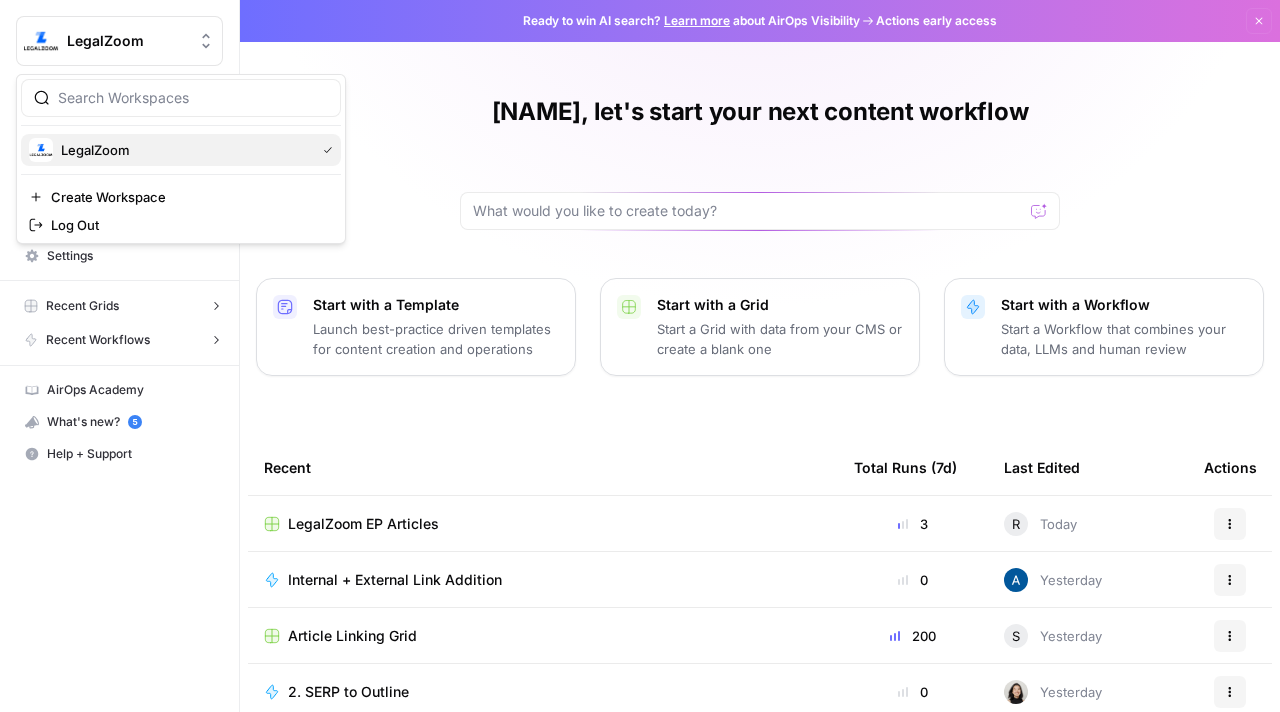 click on "LegalZoom" at bounding box center [184, 150] 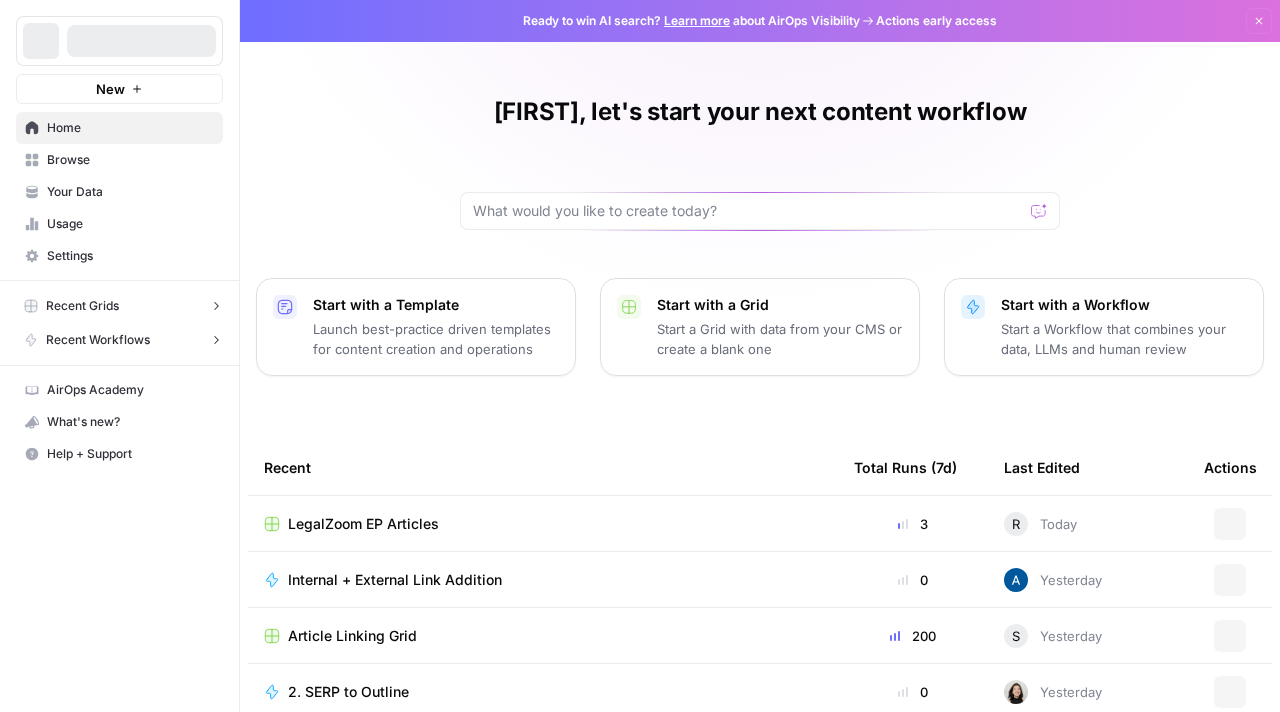 scroll, scrollTop: 0, scrollLeft: 0, axis: both 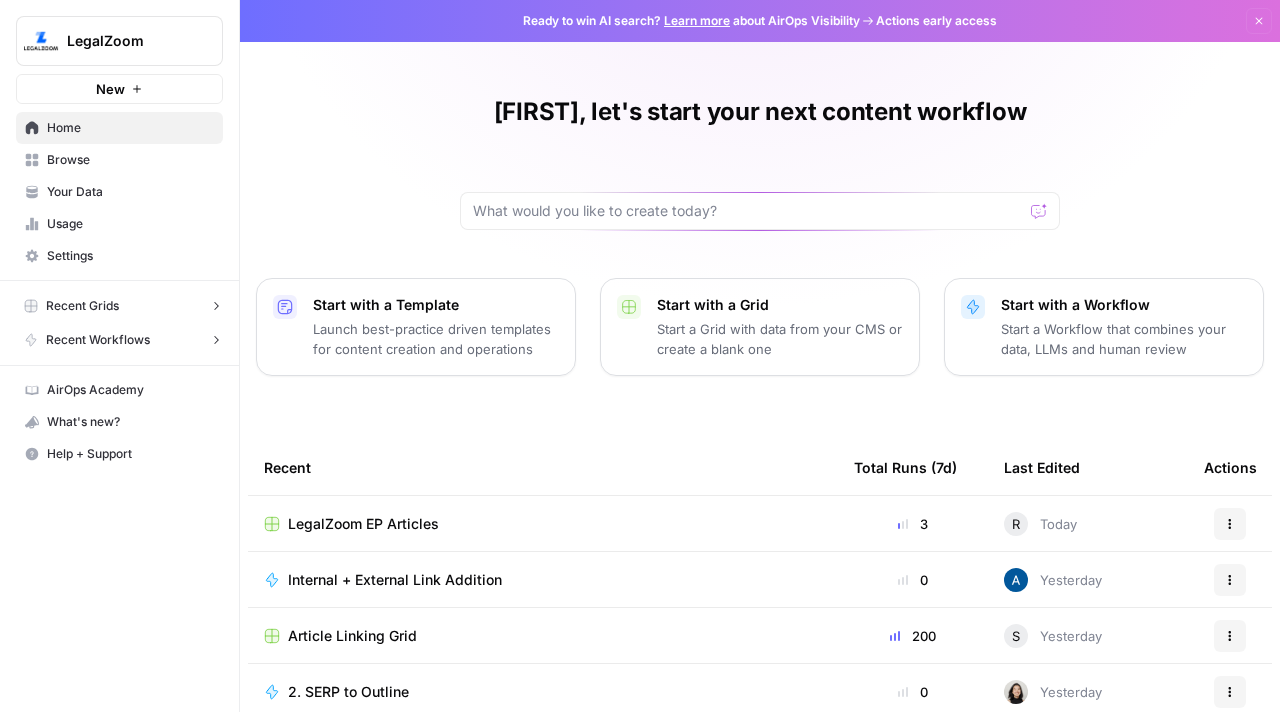 click on "LegalZoom New" at bounding box center (119, 52) 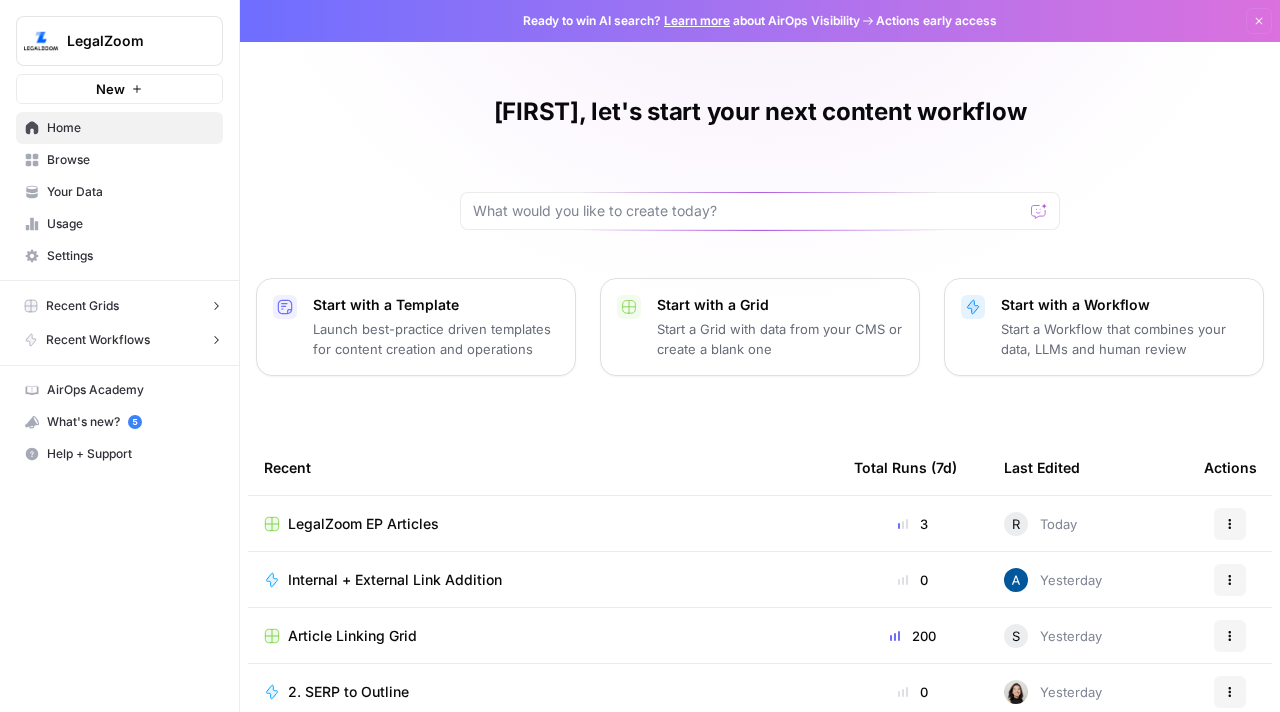 click on "Settings" at bounding box center [130, 256] 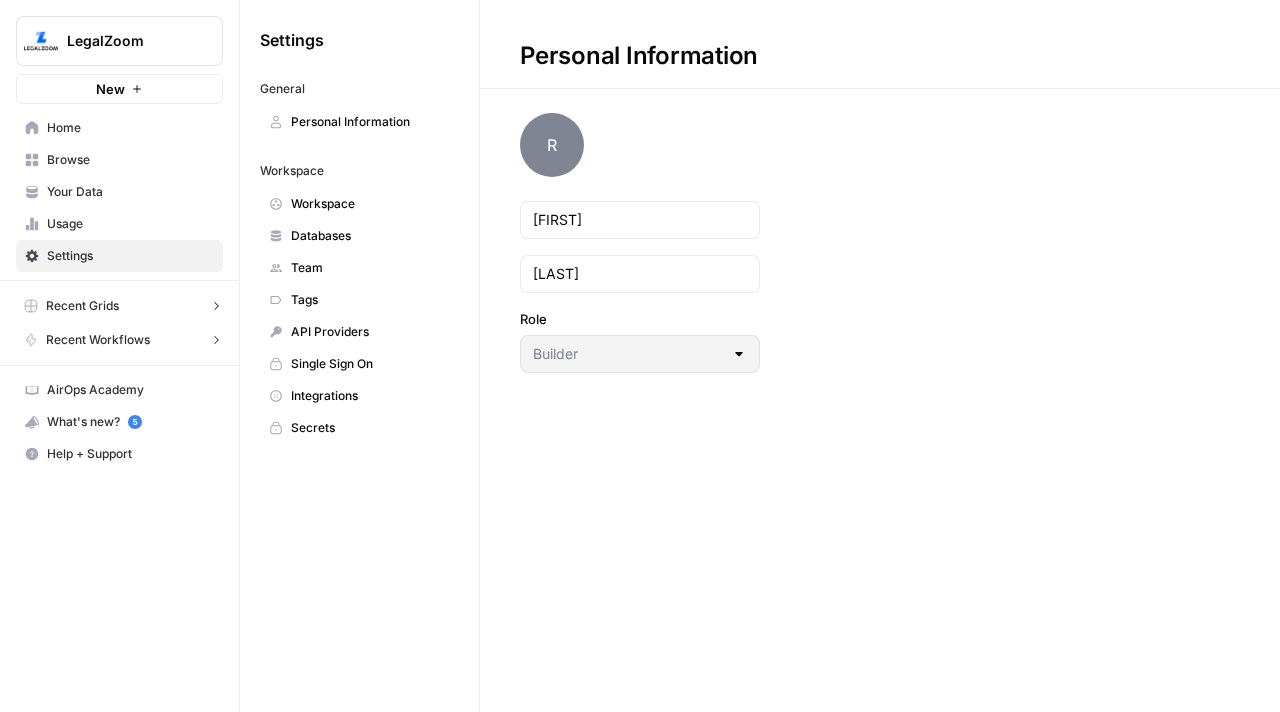 click on "Personal Information" at bounding box center [370, 122] 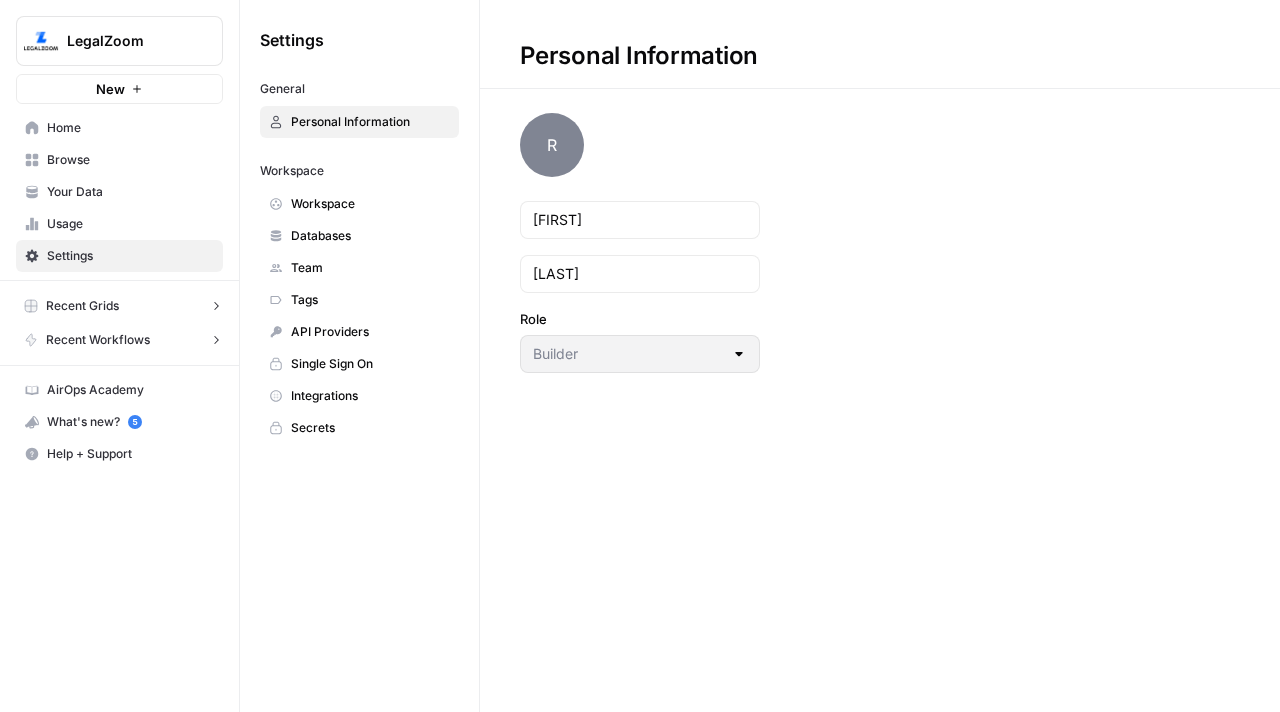 click on "Workspace" at bounding box center (370, 204) 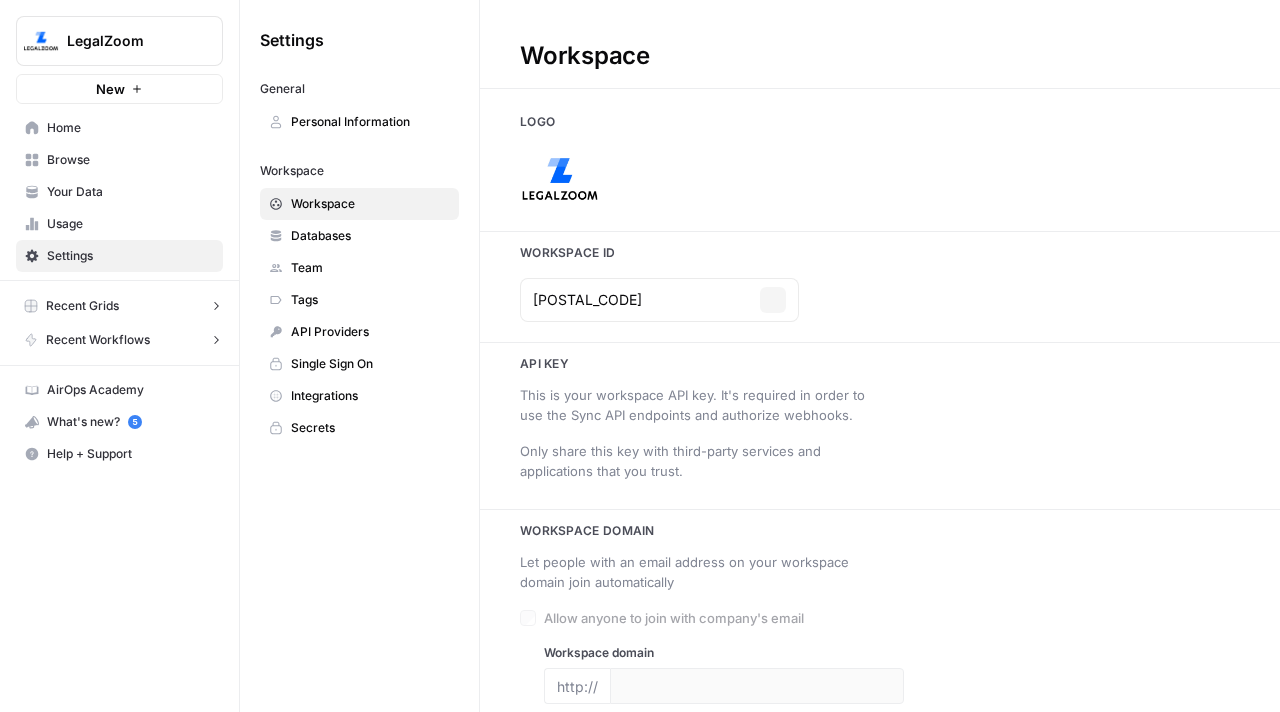 type on "https://www.legalzoom.com/" 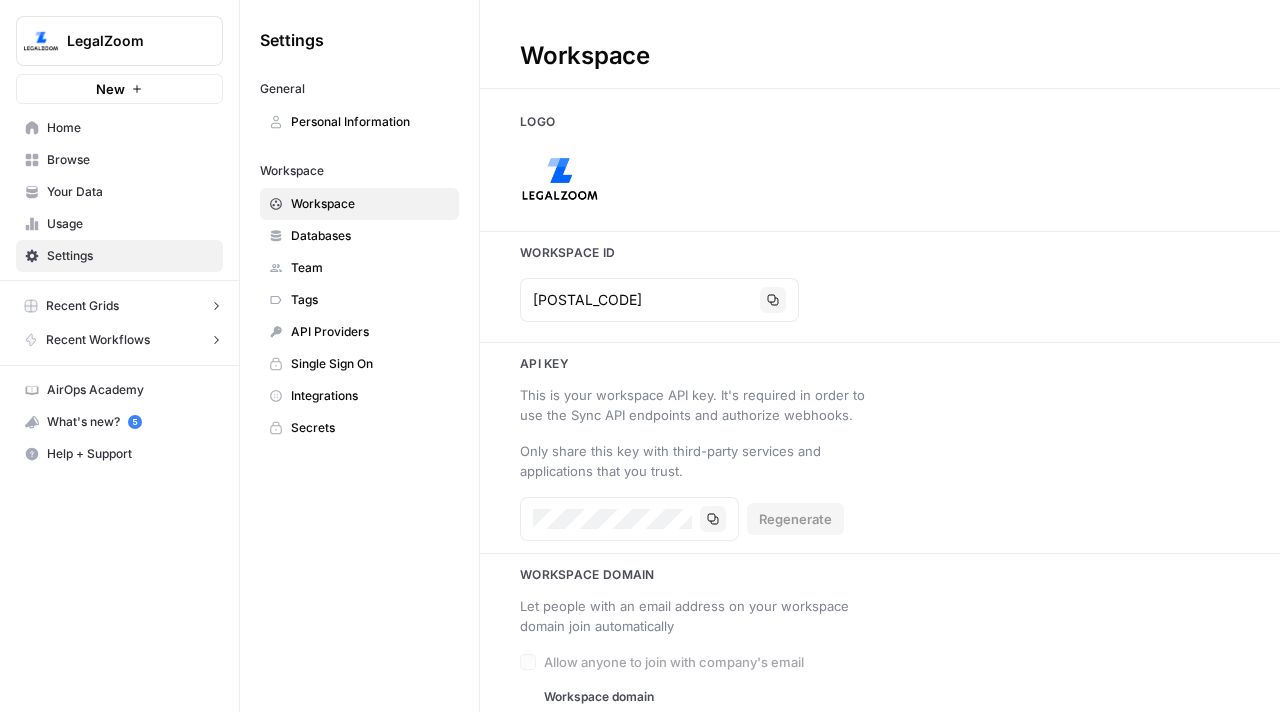 click on "Databases" at bounding box center [370, 236] 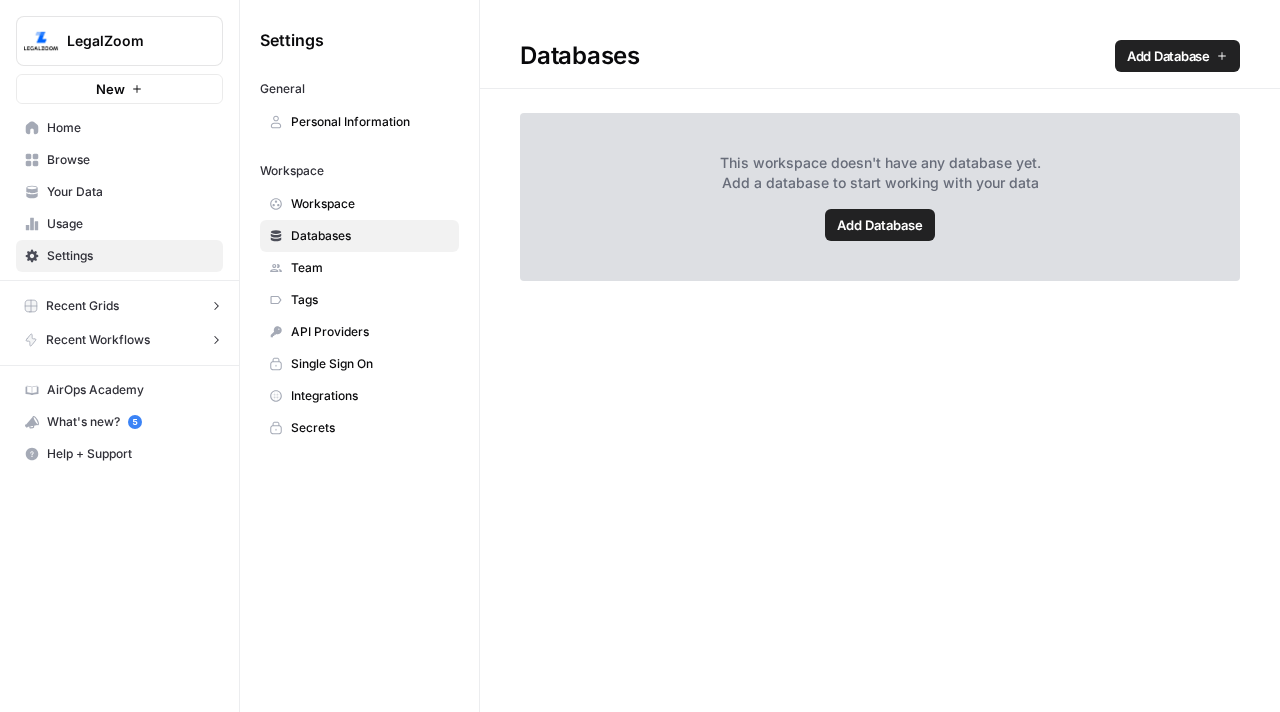 click on "Workspace" at bounding box center [370, 204] 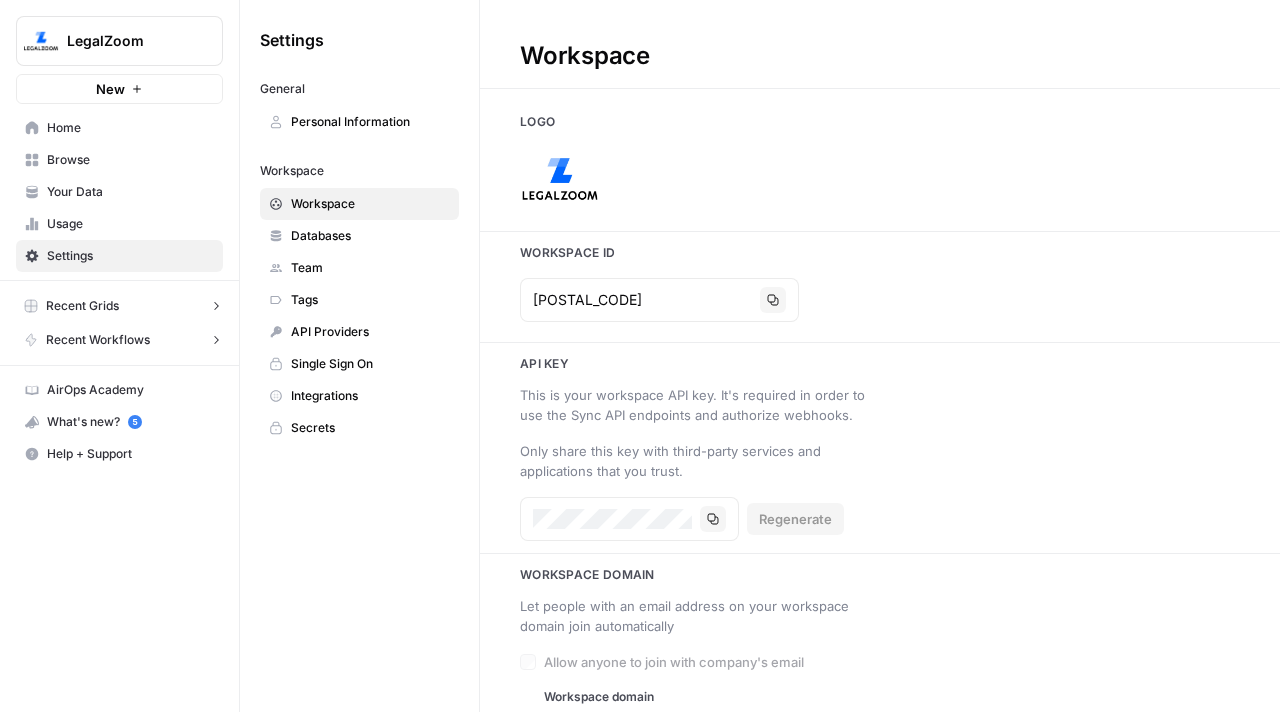 click on "Workspace" at bounding box center (370, 204) 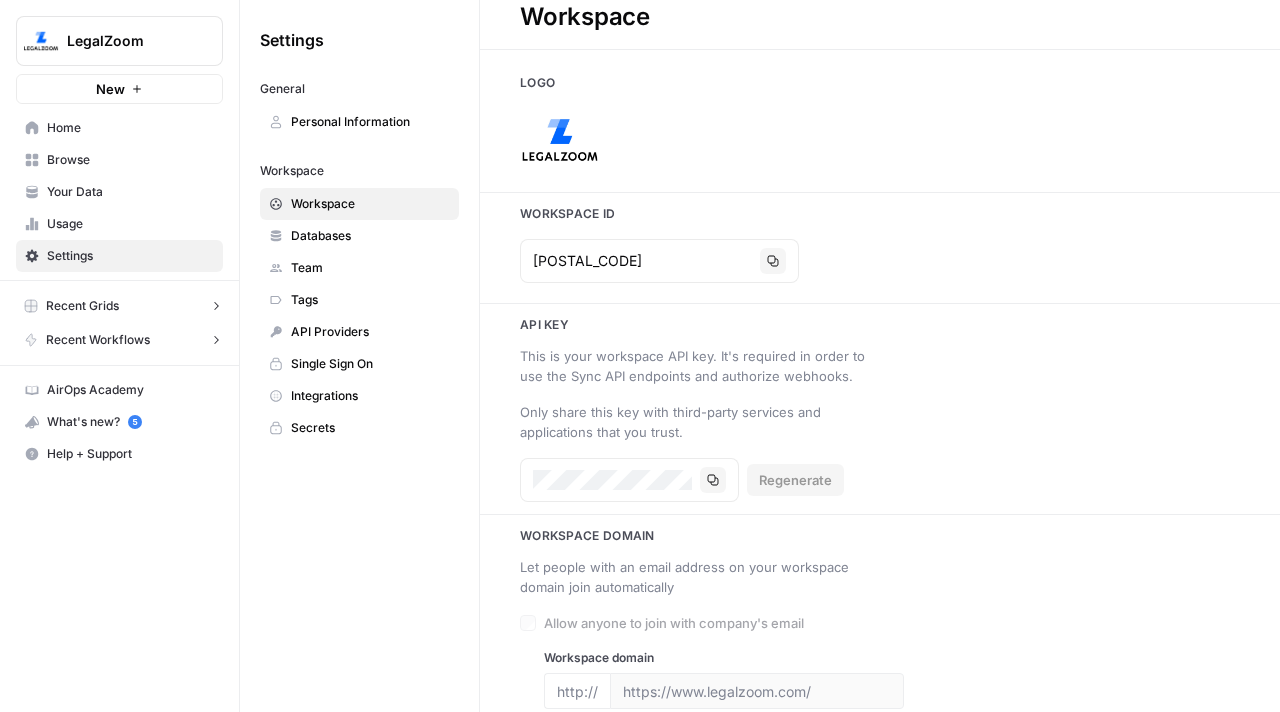 scroll, scrollTop: 49, scrollLeft: 0, axis: vertical 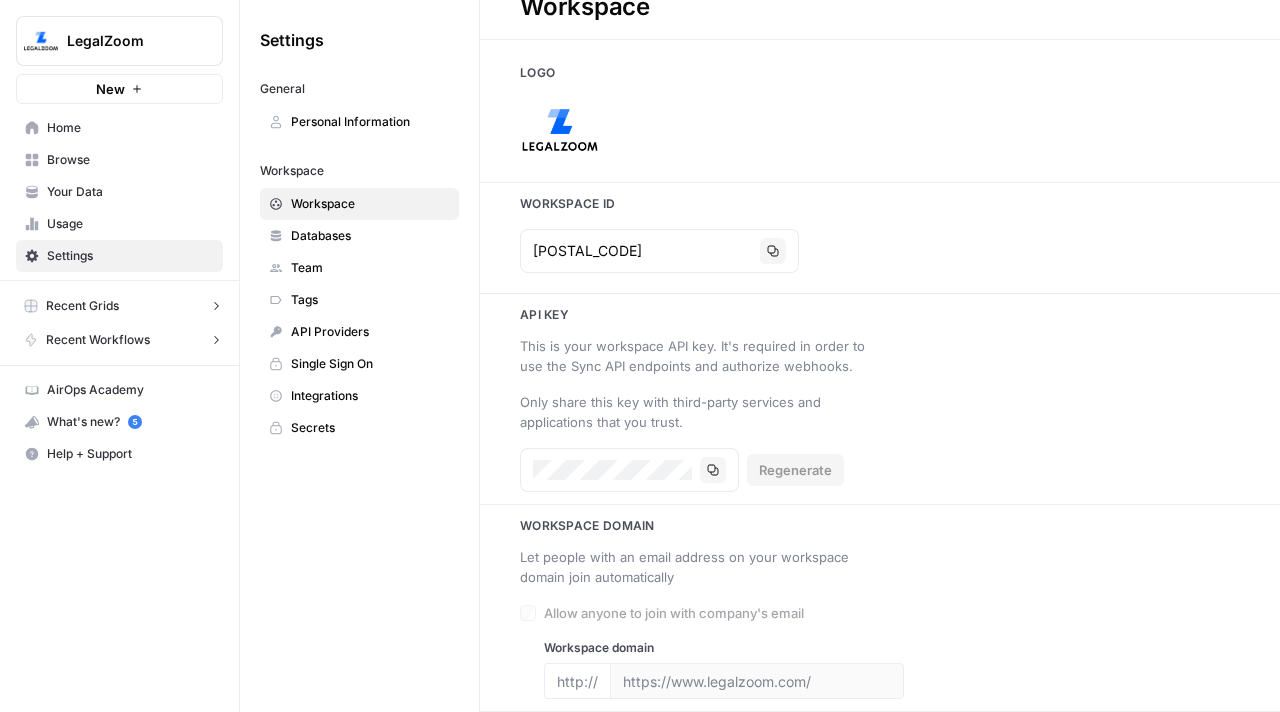 click on "Databases" at bounding box center [359, 236] 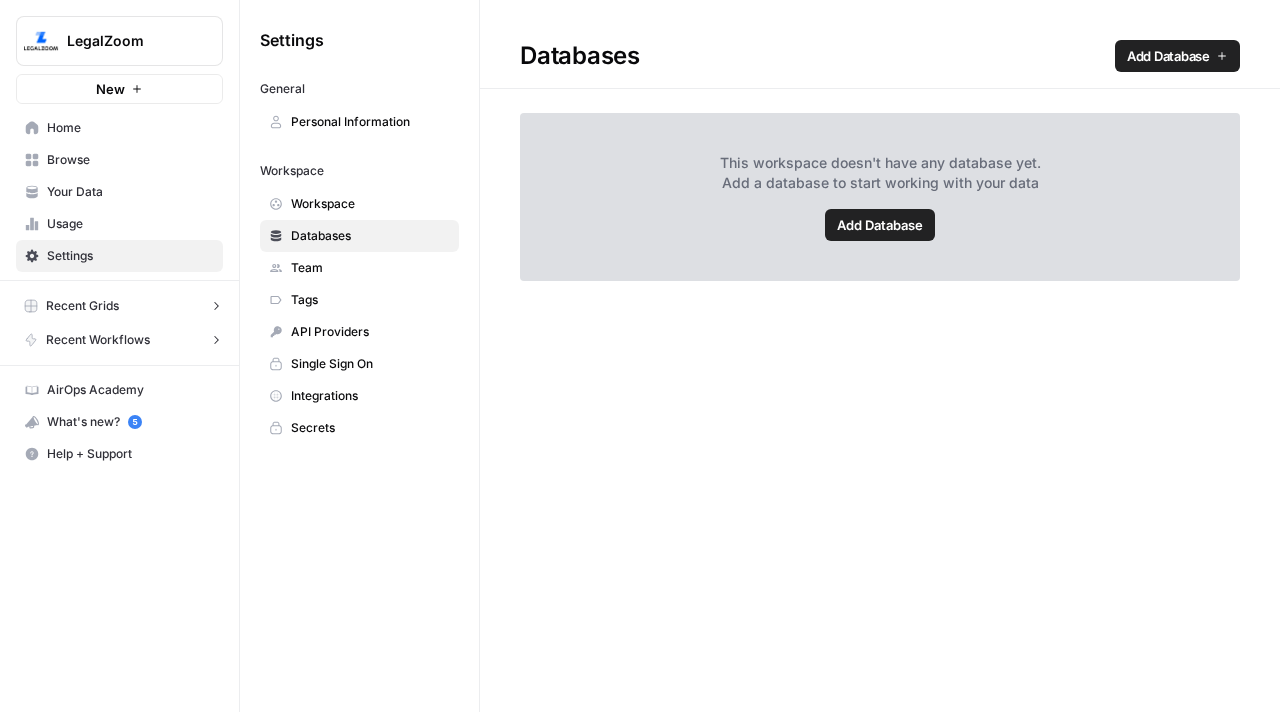 click on "Team" at bounding box center [359, 268] 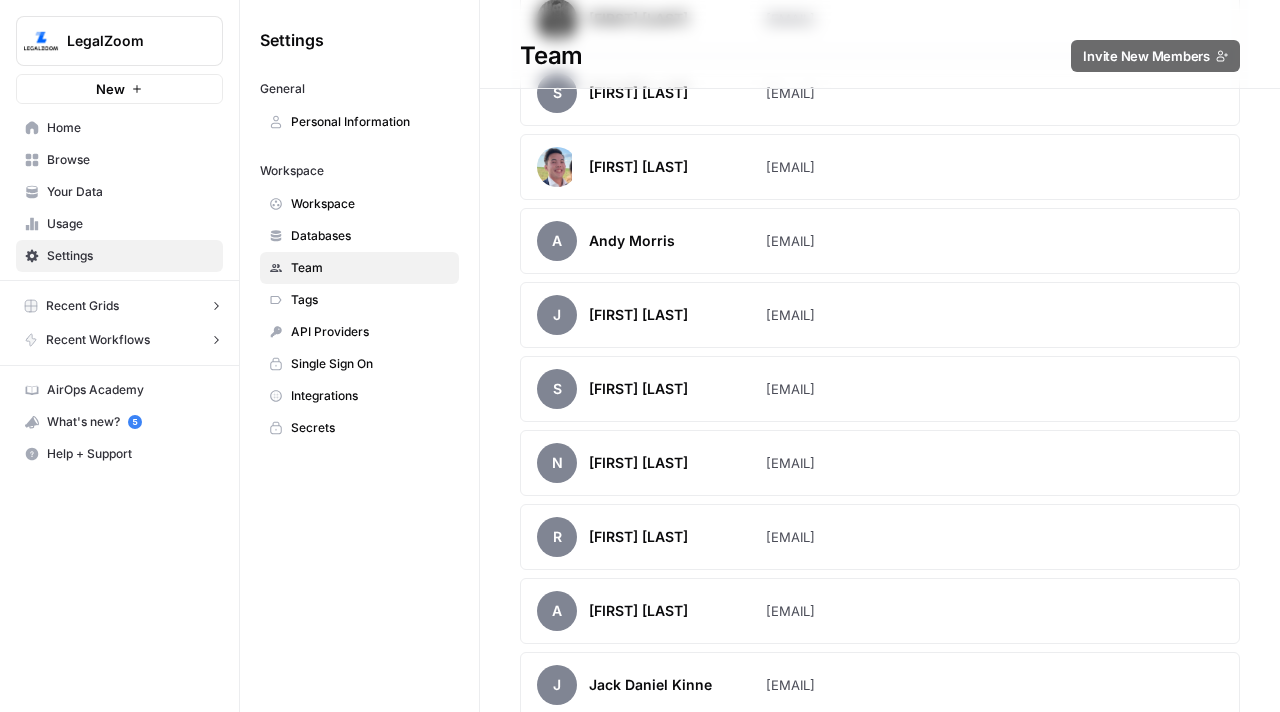 scroll, scrollTop: 416, scrollLeft: 0, axis: vertical 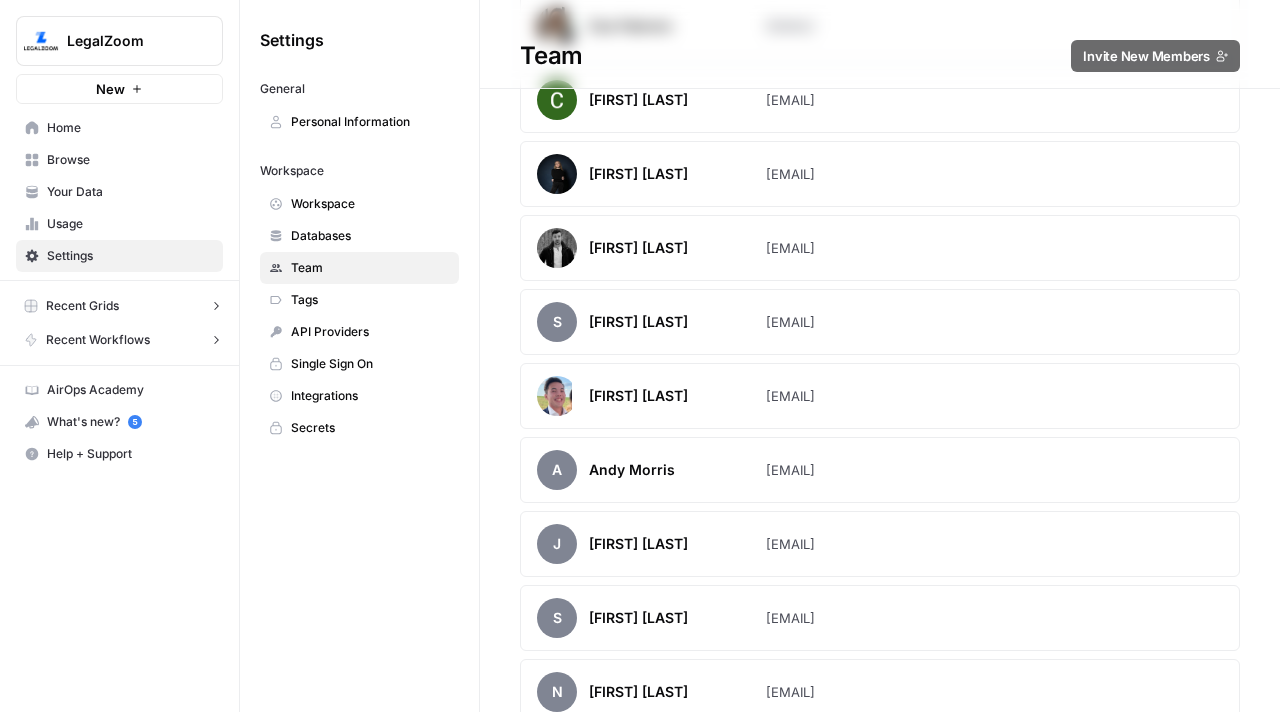 click on "Tags" at bounding box center (370, 300) 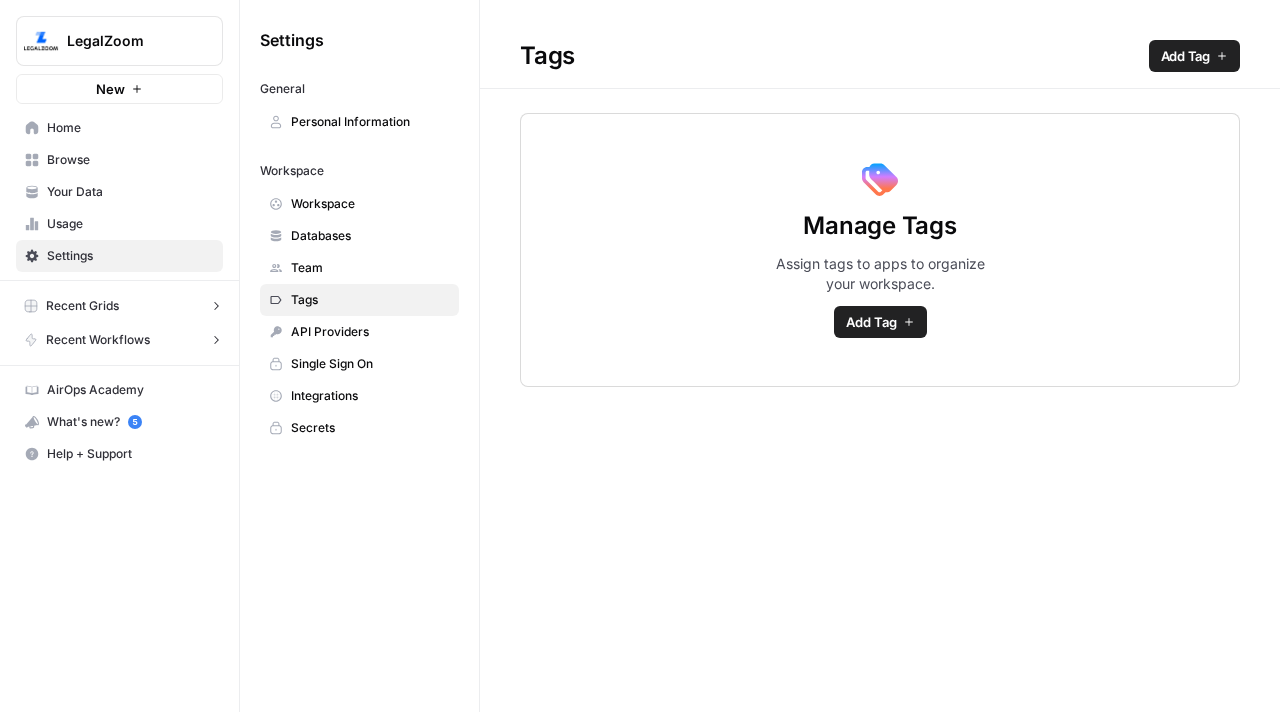 click on "API Providers" at bounding box center (359, 332) 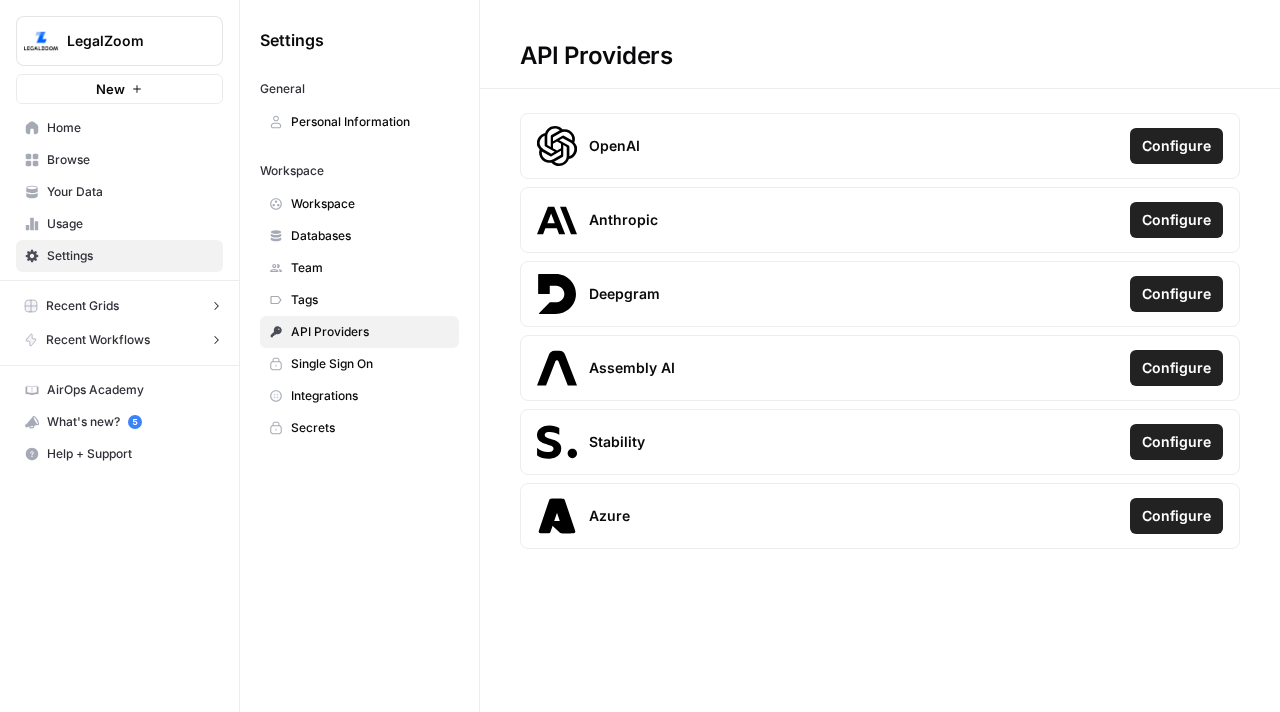 click on "Single Sign On" at bounding box center (370, 364) 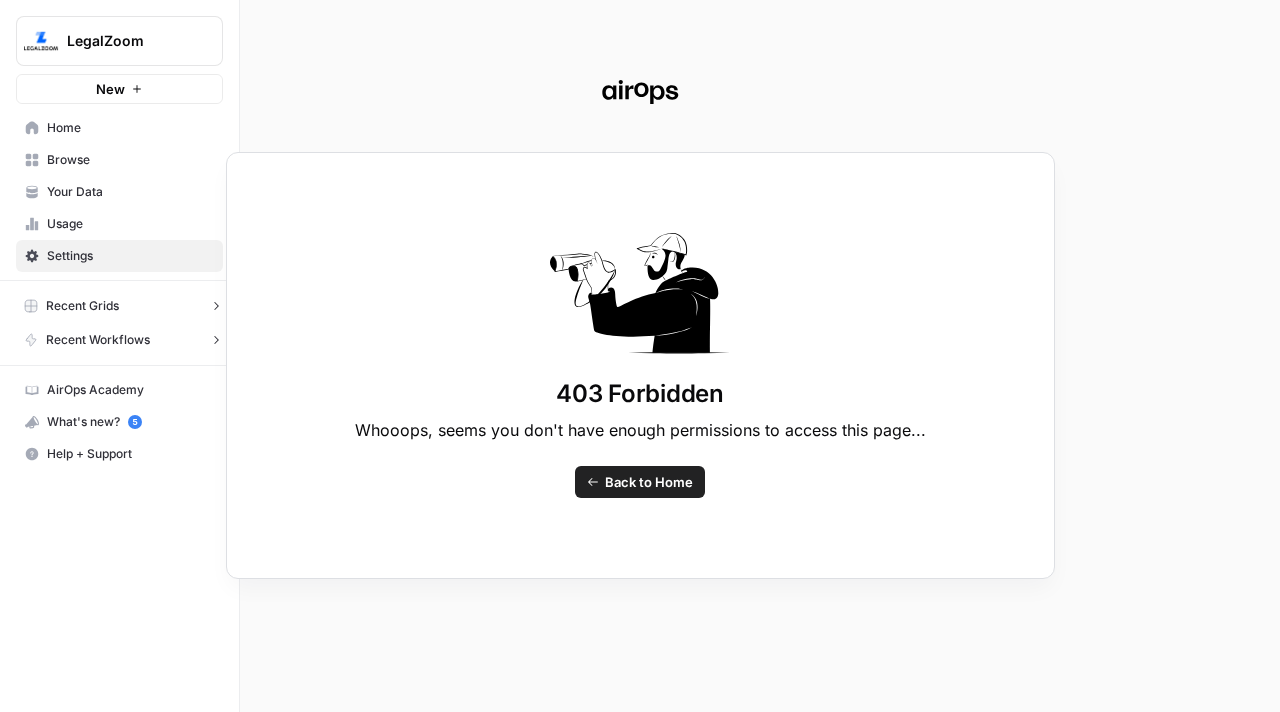 click on "Back to Home" at bounding box center (640, 482) 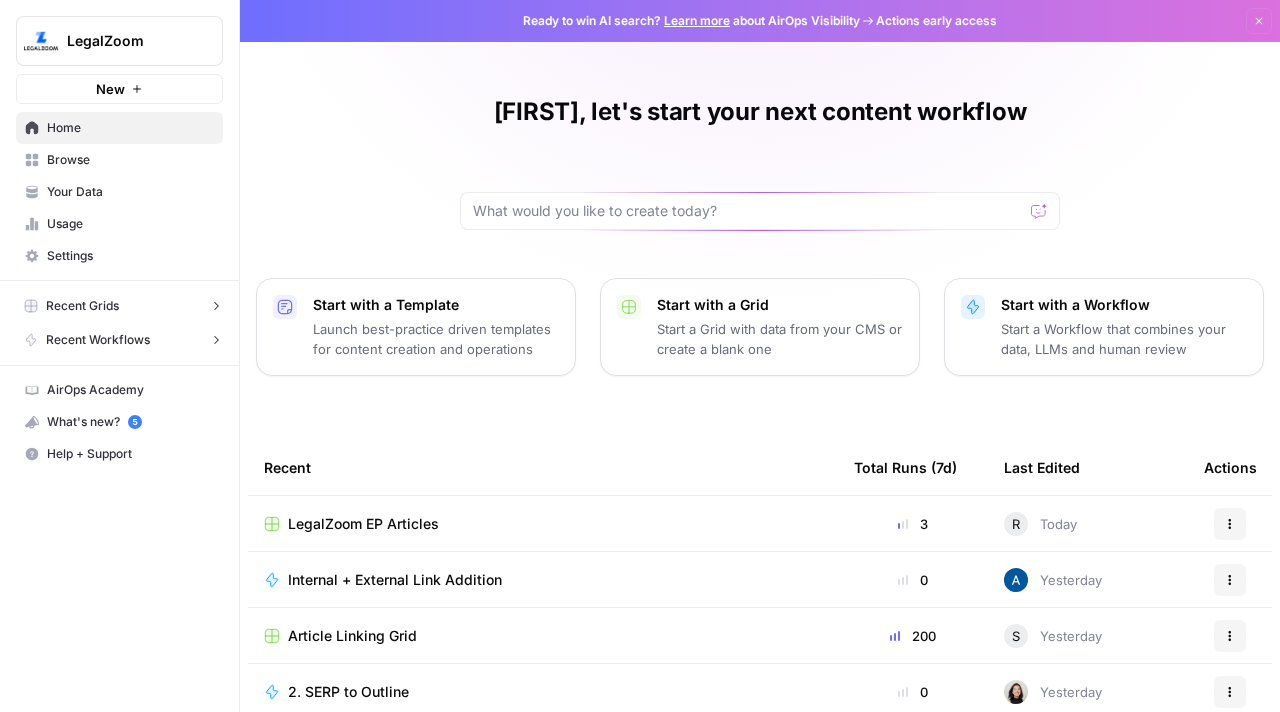 click on "Browse" at bounding box center (119, 160) 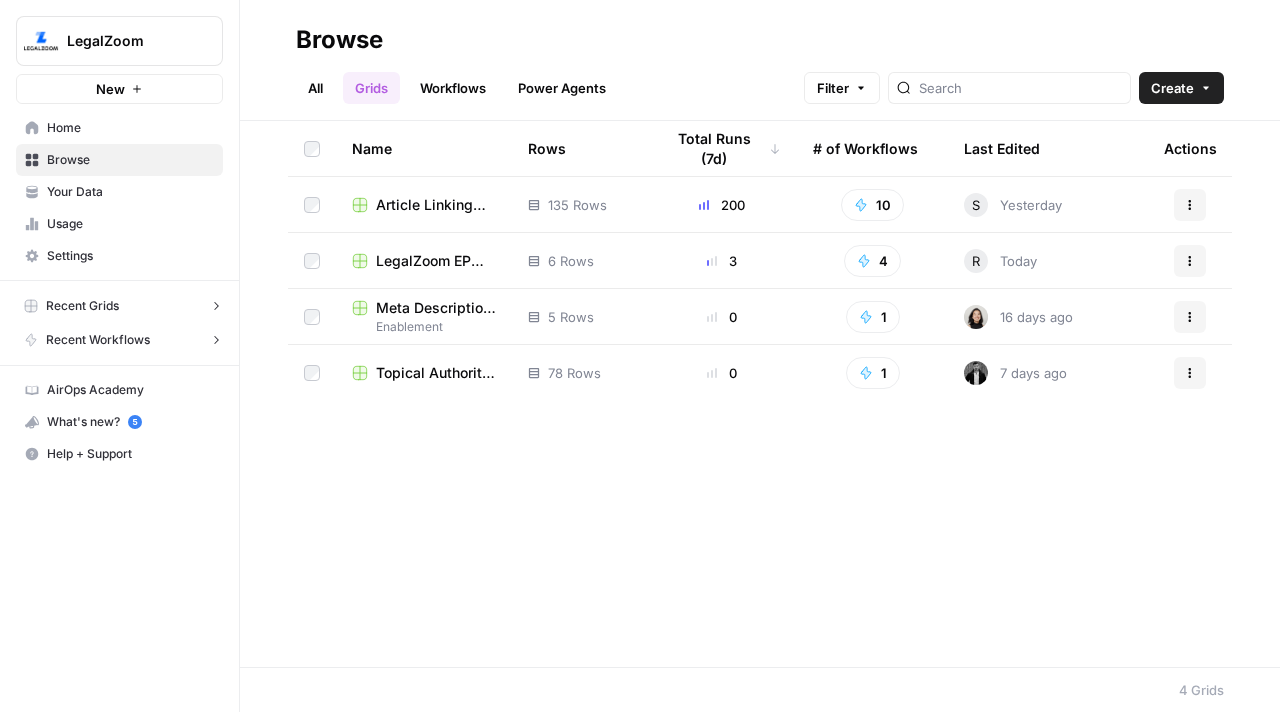 click on "Meta Description Grid" at bounding box center [436, 308] 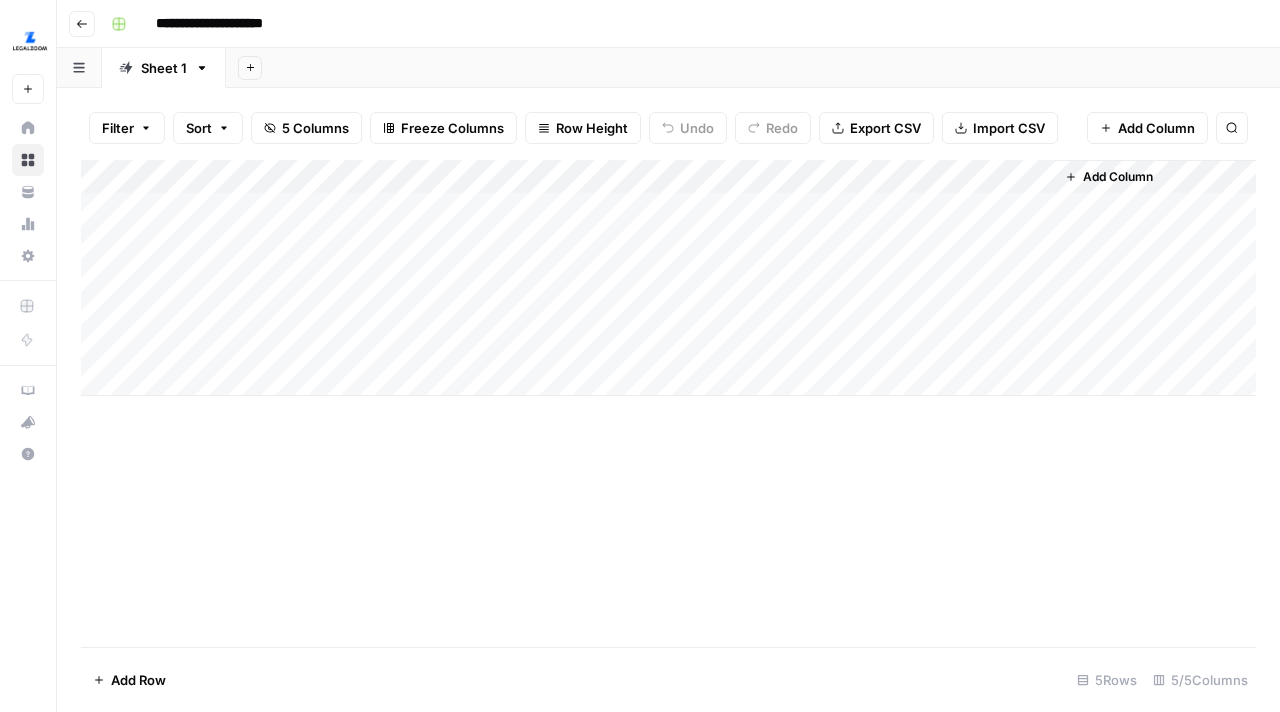 click on "Go back" at bounding box center [82, 24] 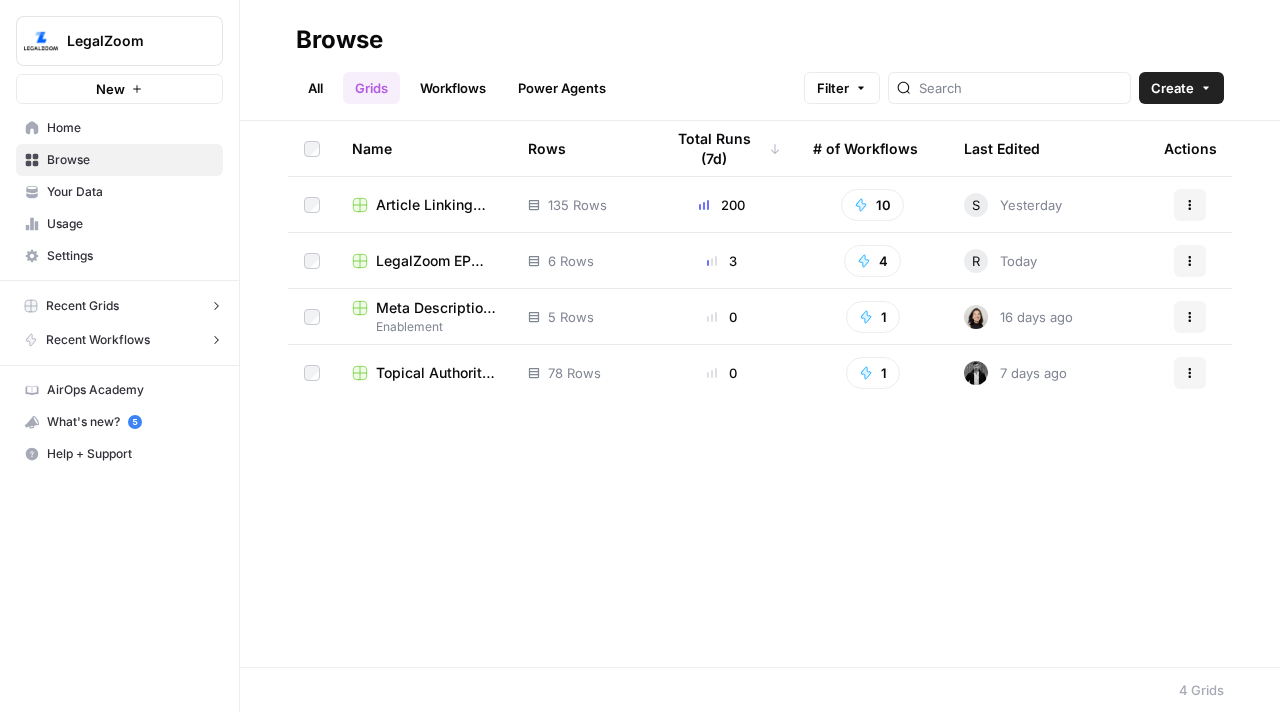 click on "LegalZoom EP Articles" at bounding box center (436, 261) 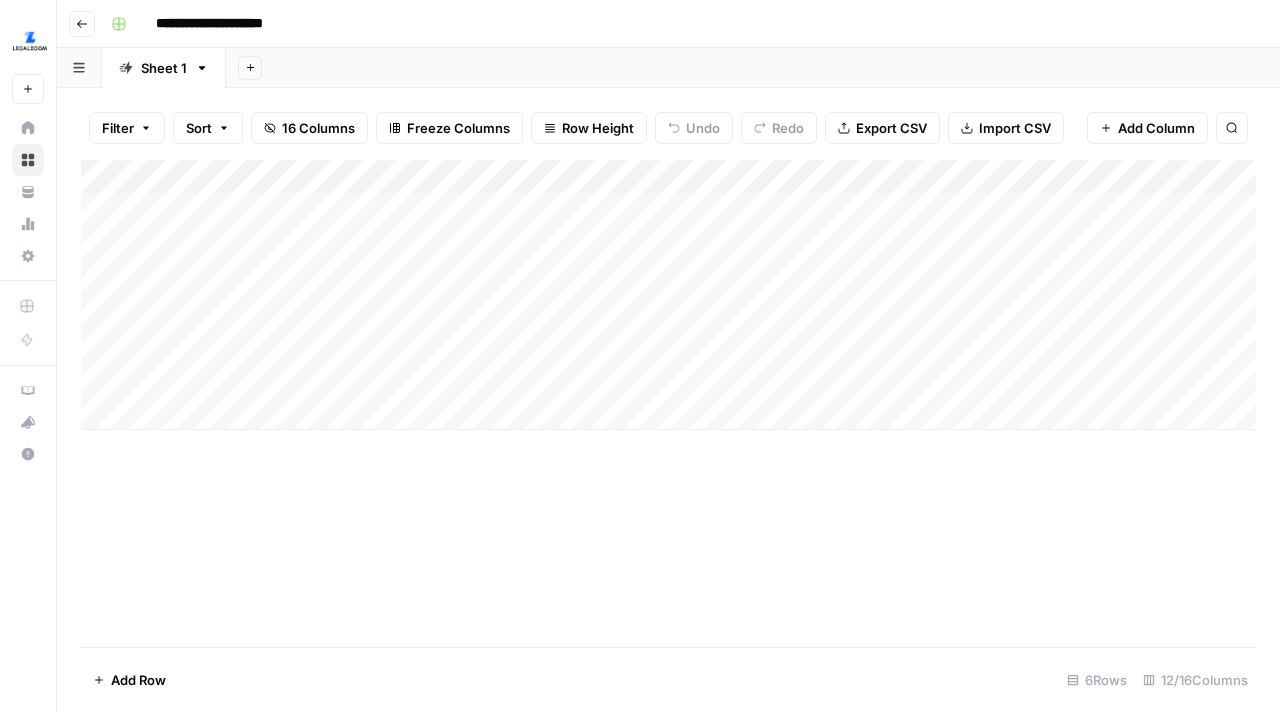 click on "Add Column" at bounding box center (668, 295) 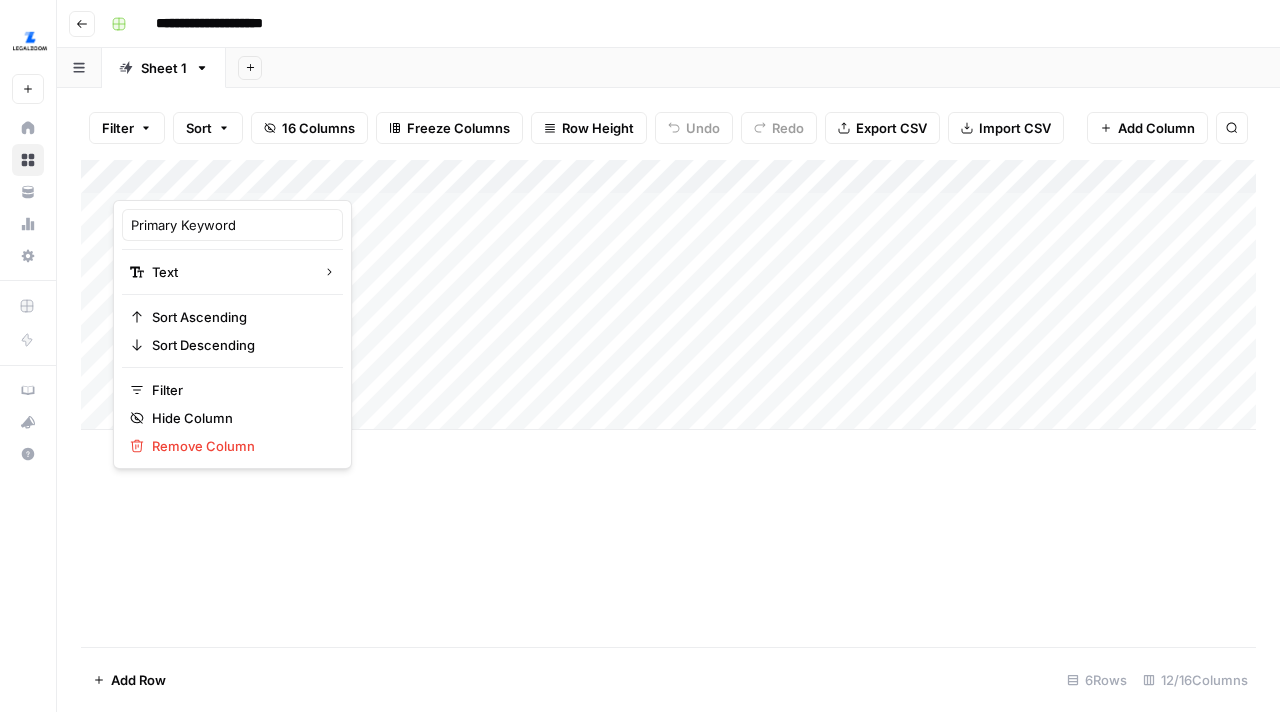 click on "Add Column" at bounding box center [668, 295] 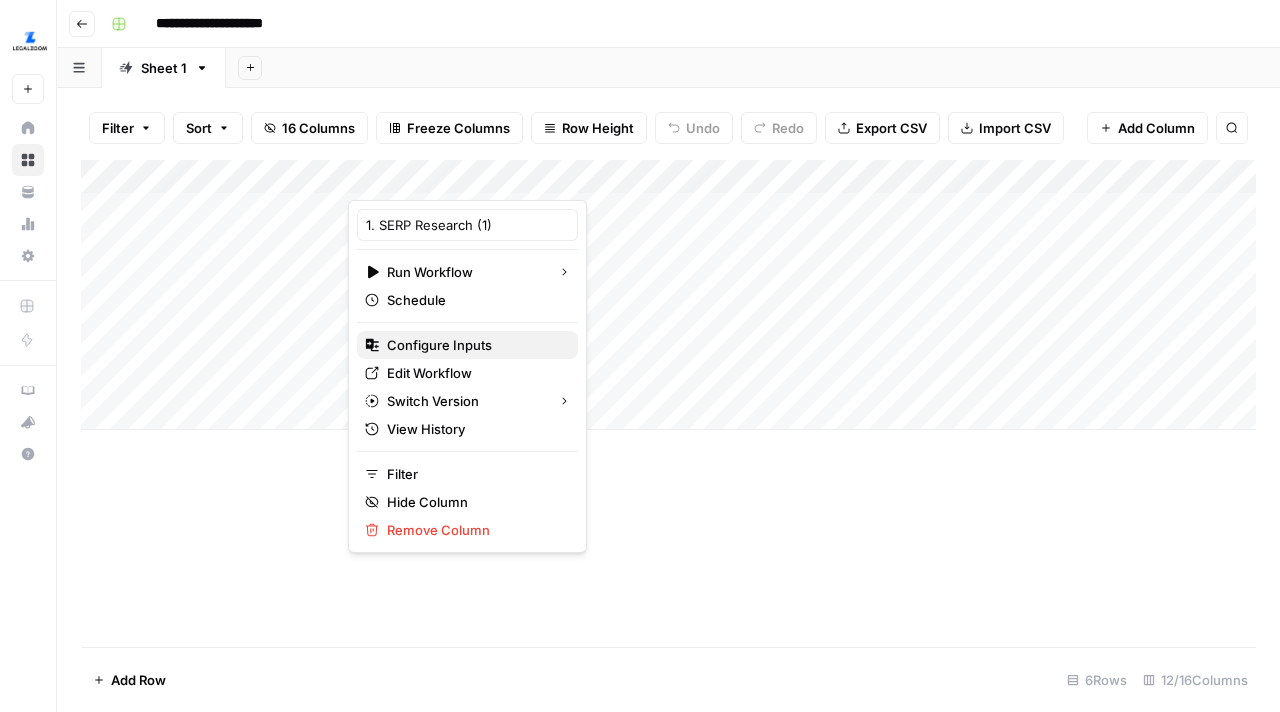 click on "Configure Inputs" at bounding box center (474, 345) 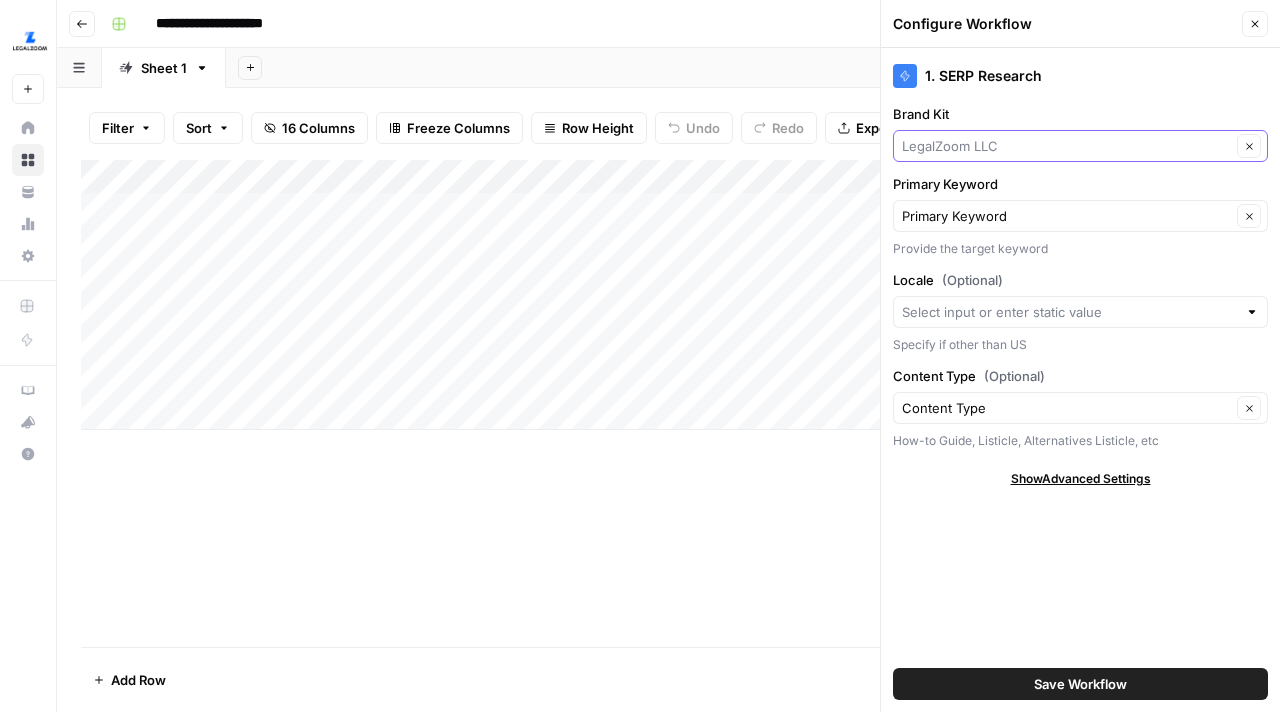 click on "Brand Kit" at bounding box center [1066, 146] 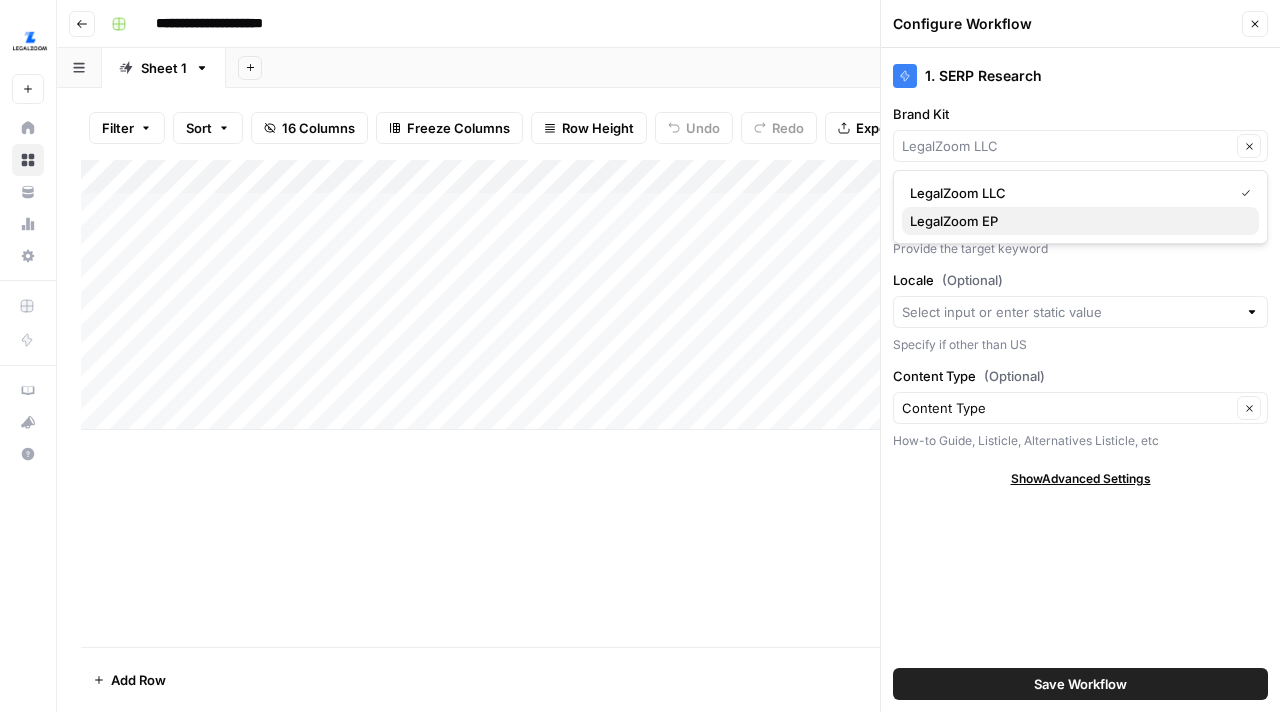 click on "LegalZoom EP" at bounding box center [1076, 221] 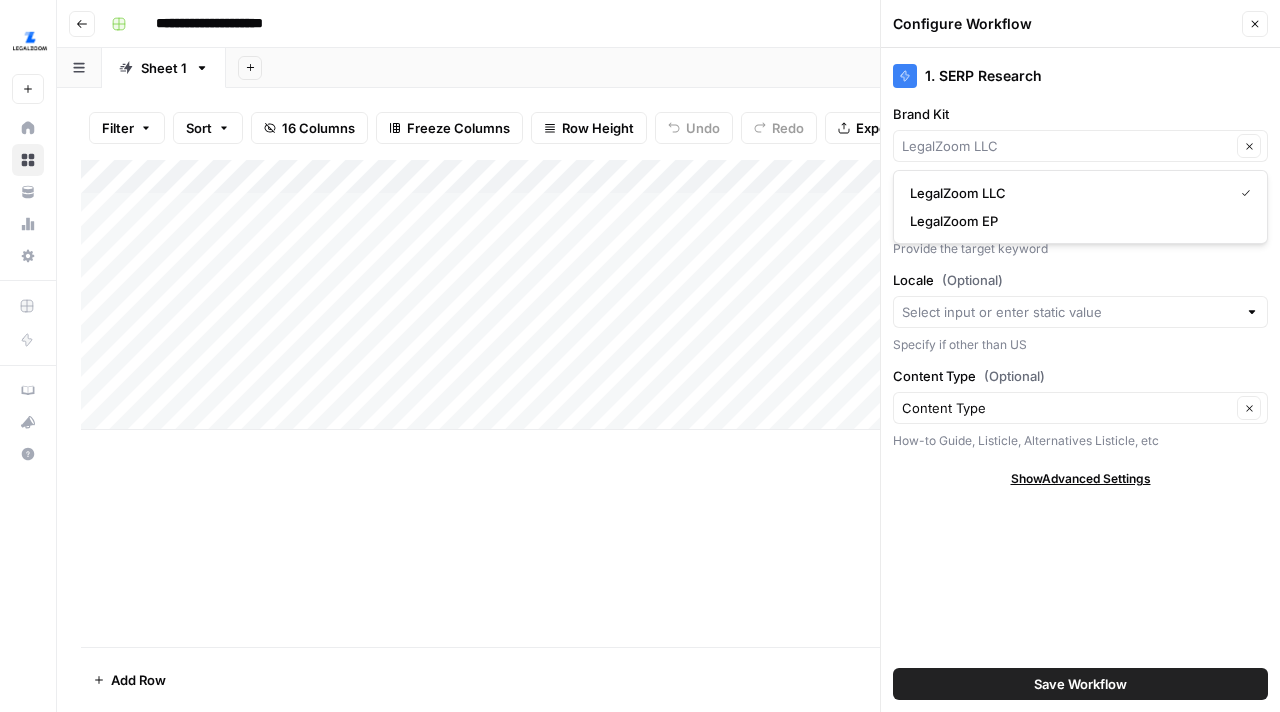 type on "LegalZoom EP" 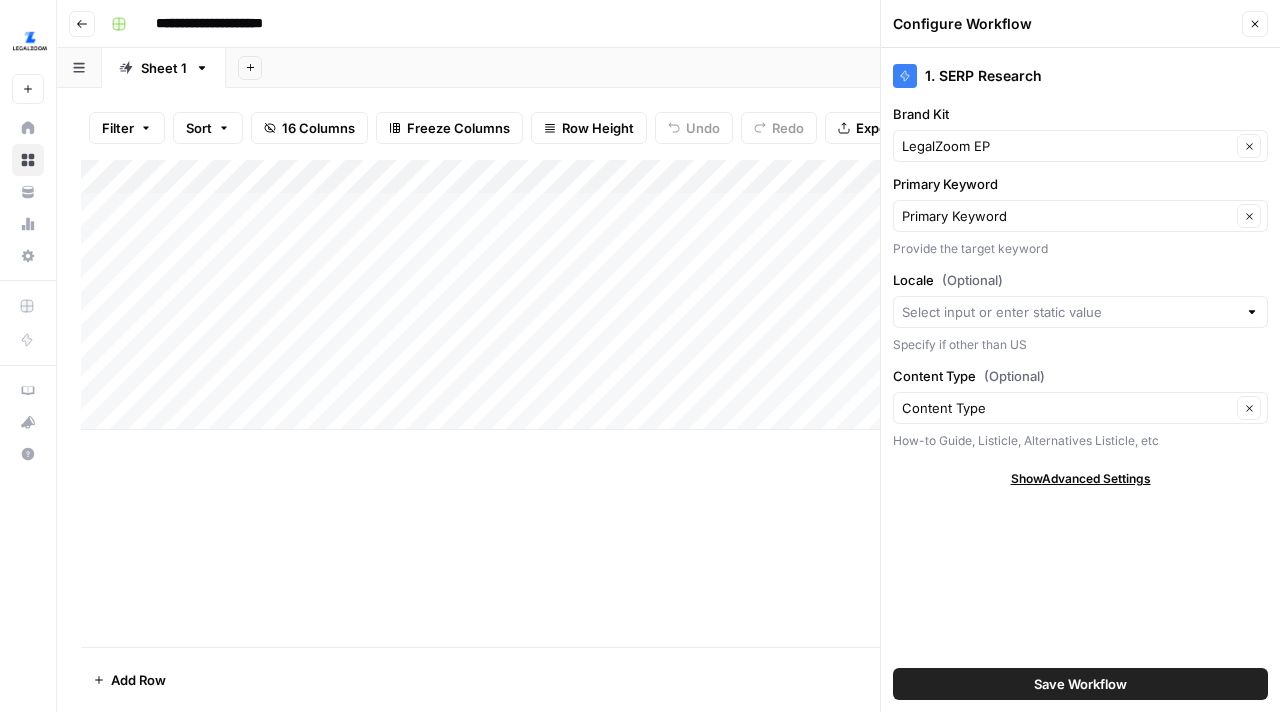 click on "Save Workflow" at bounding box center (1080, 684) 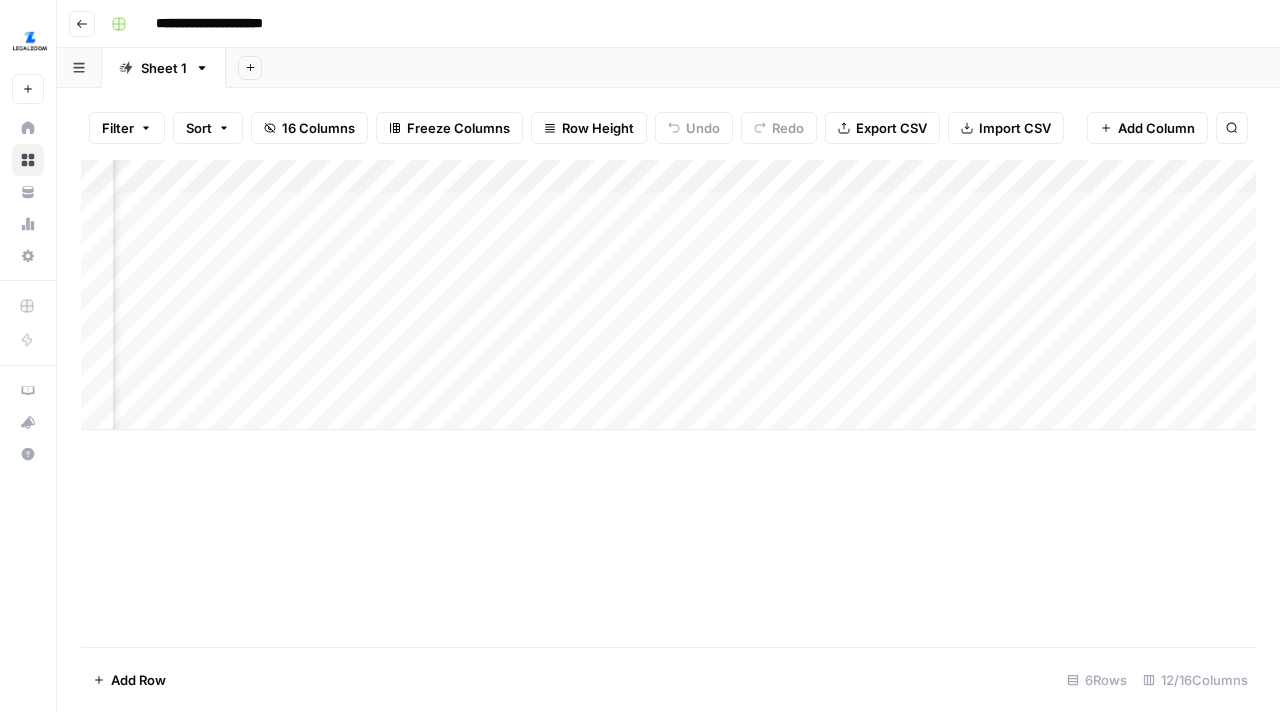 scroll, scrollTop: 0, scrollLeft: 296, axis: horizontal 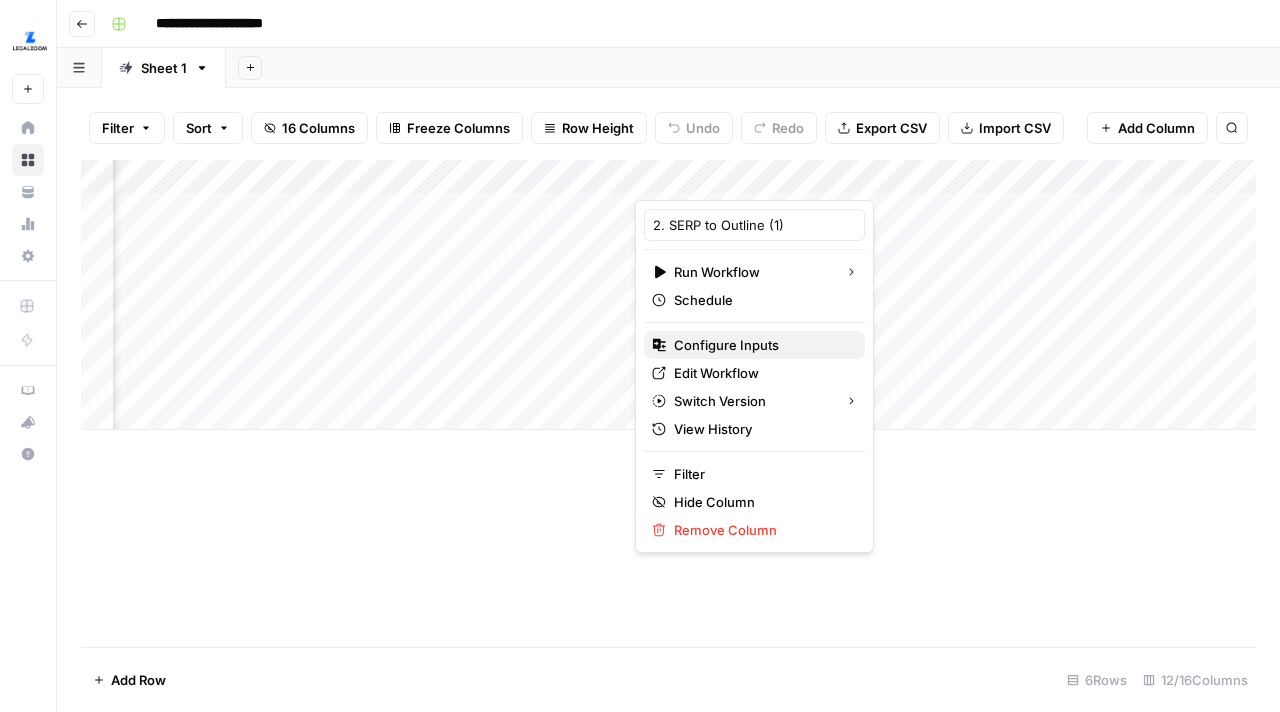 click on "Configure Inputs" at bounding box center [761, 345] 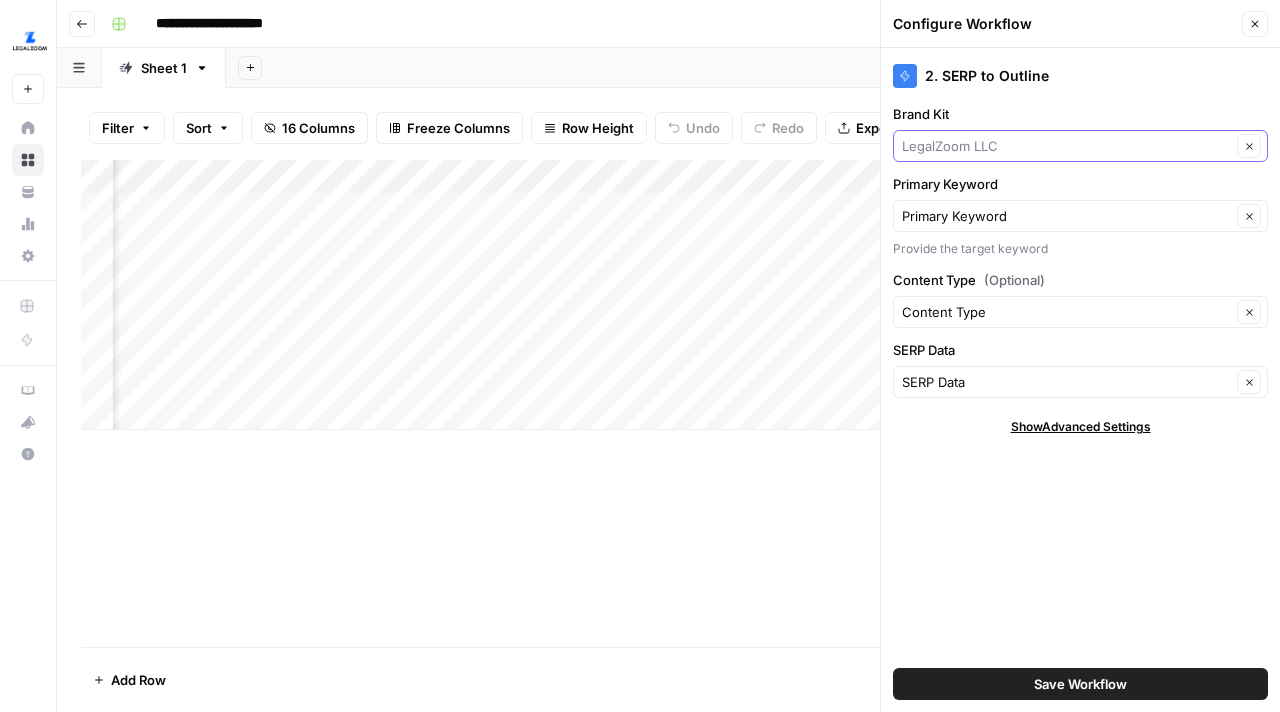 click on "Brand Kit" at bounding box center (1066, 146) 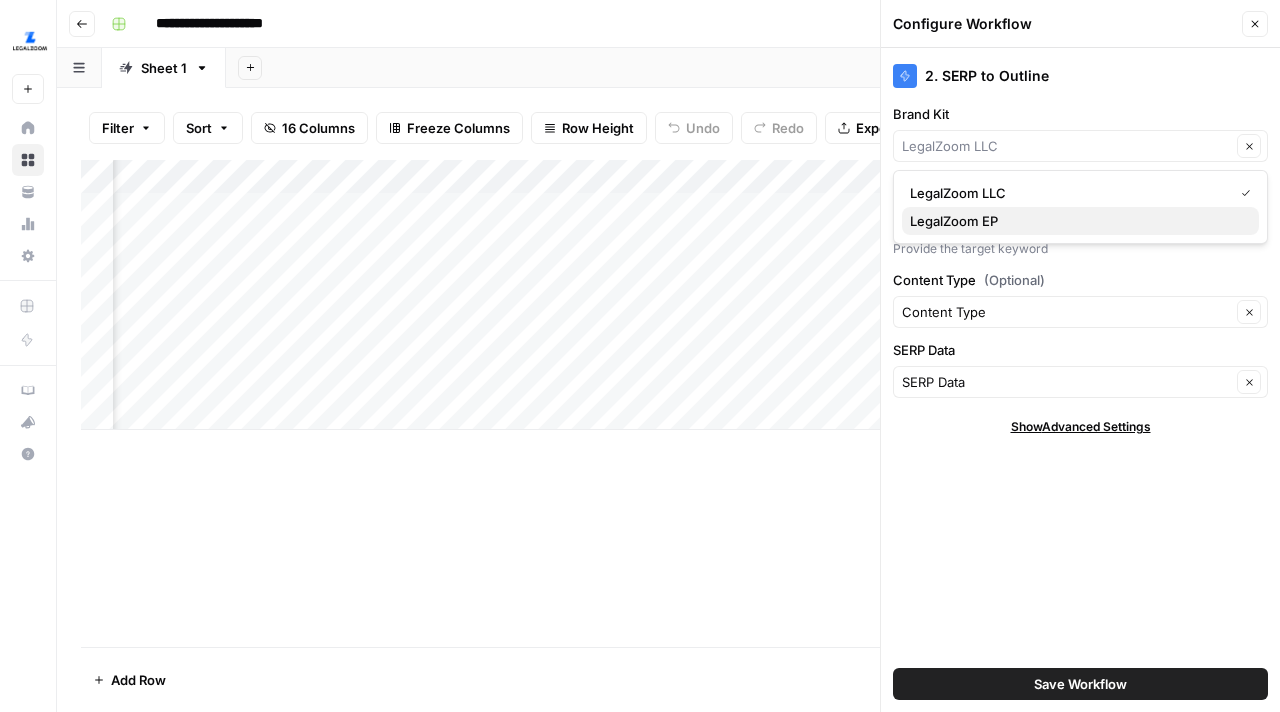click on "LegalZoom EP" at bounding box center (1076, 221) 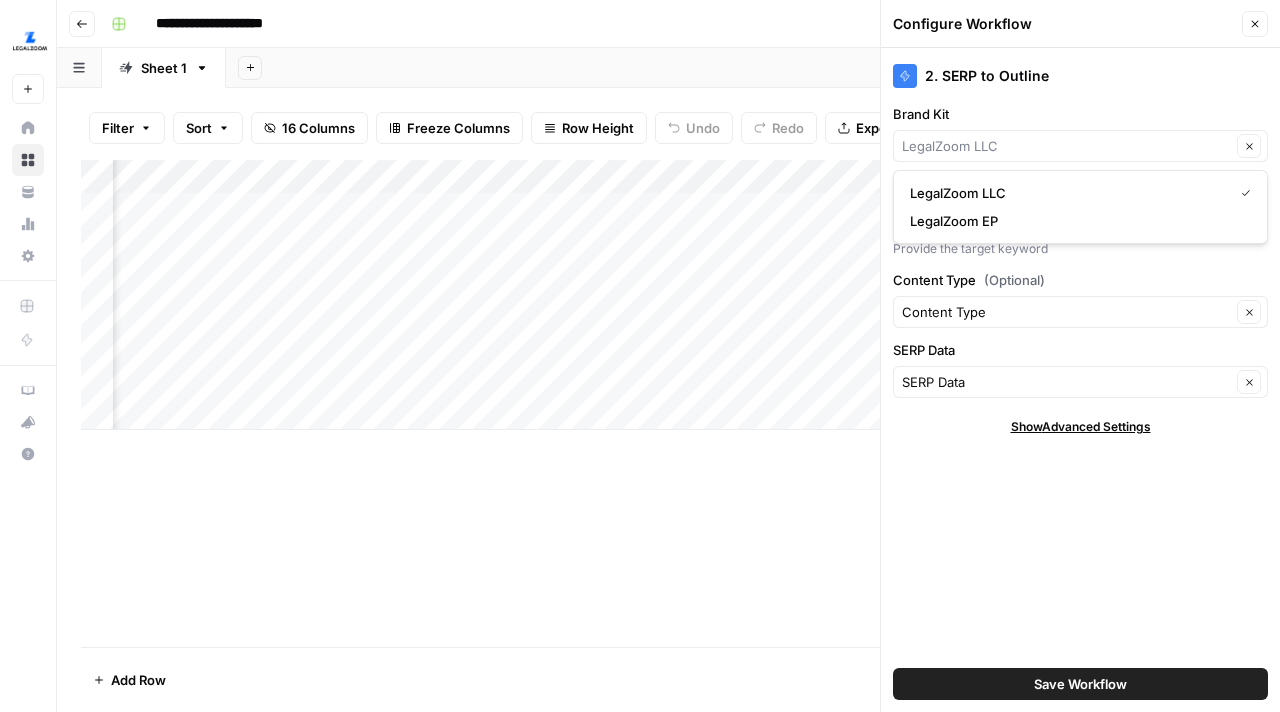 type on "LegalZoom EP" 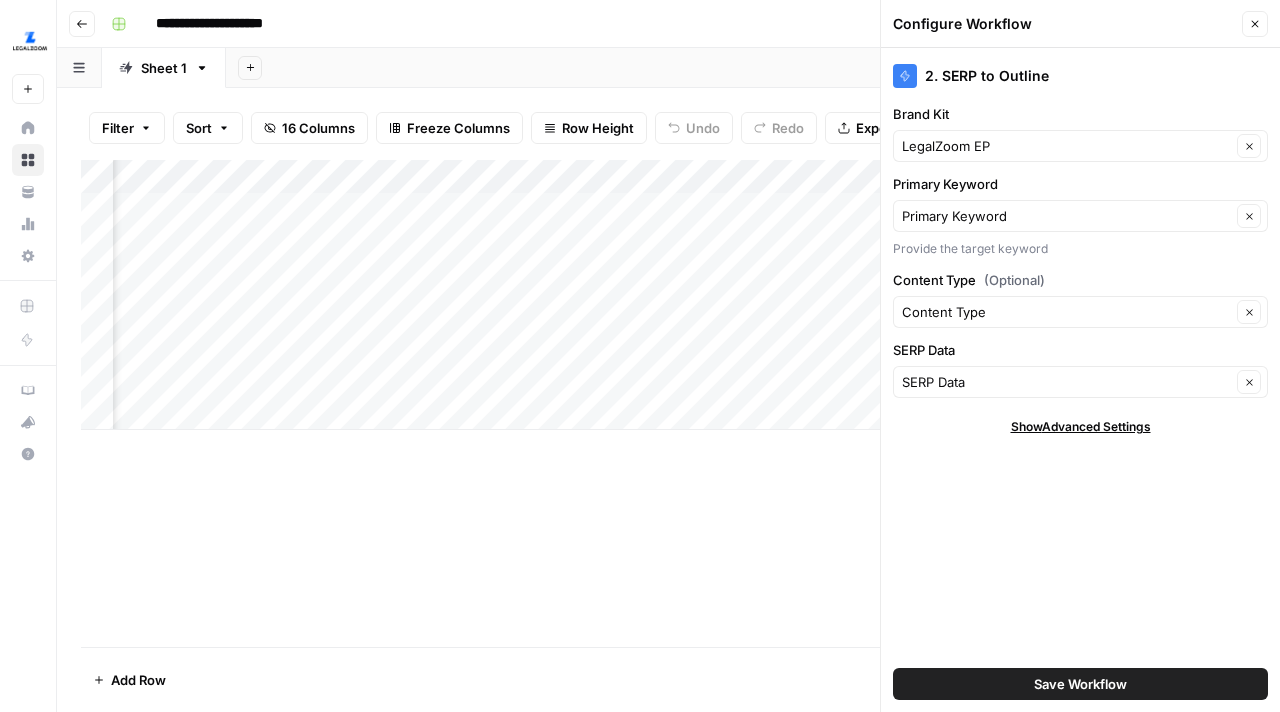 click on "Save Workflow" at bounding box center [1080, 684] 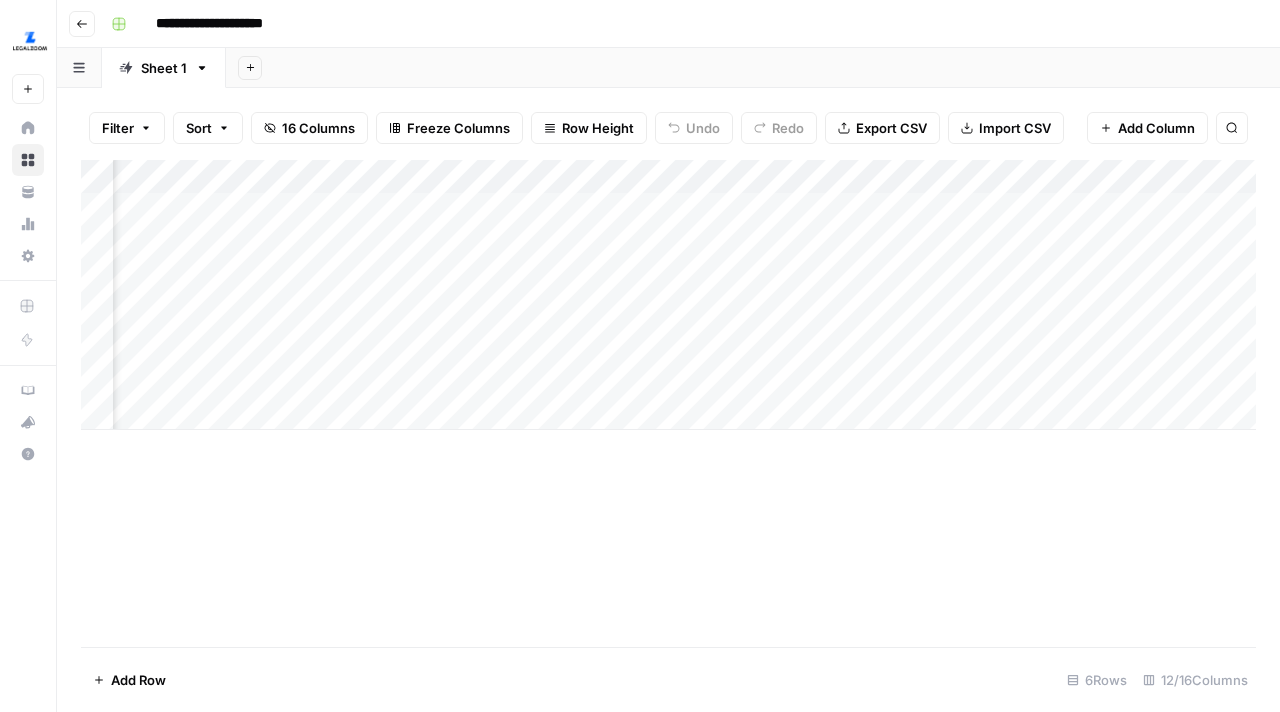 click on "Add Column" at bounding box center (668, 295) 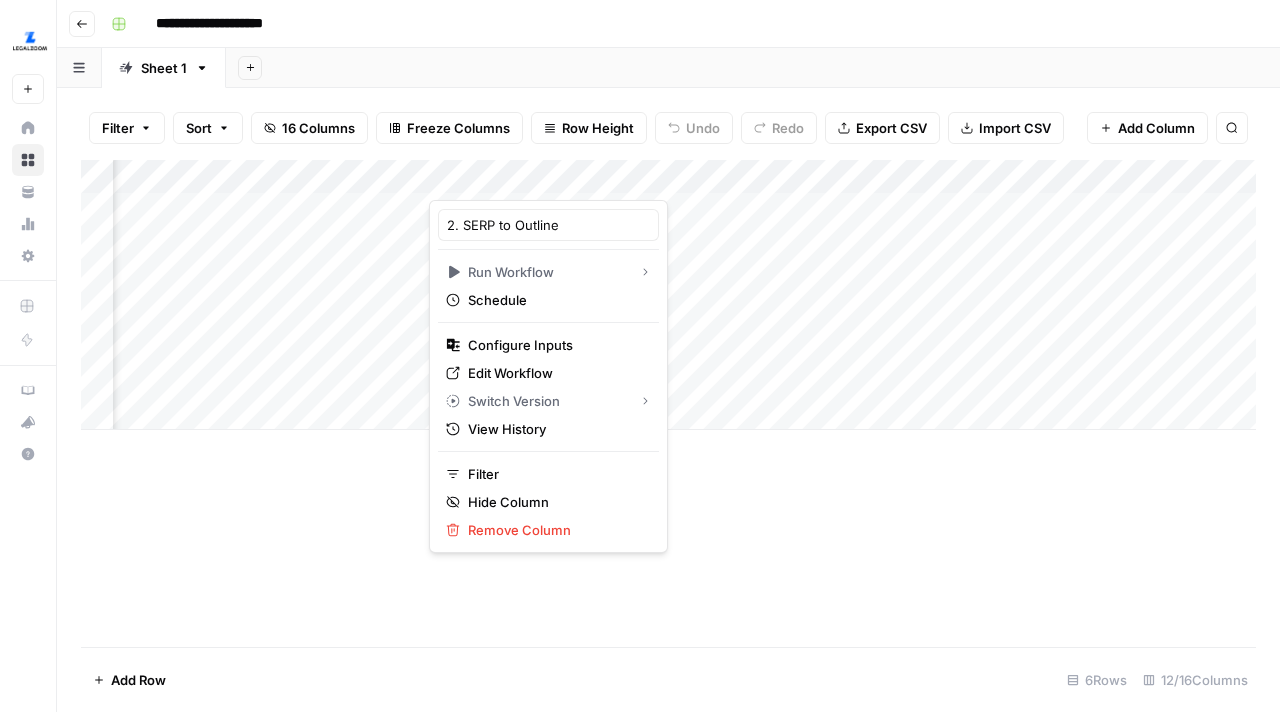 click on "Add Column" at bounding box center [668, 403] 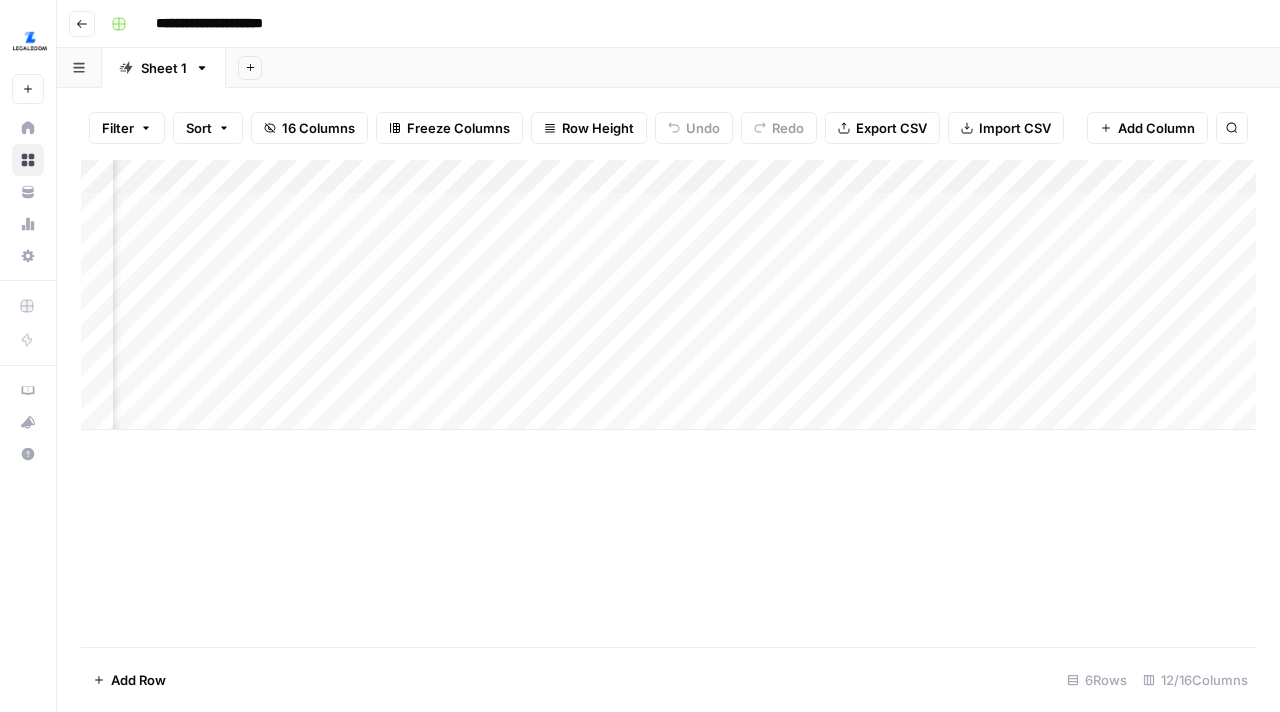 scroll, scrollTop: 0, scrollLeft: 508, axis: horizontal 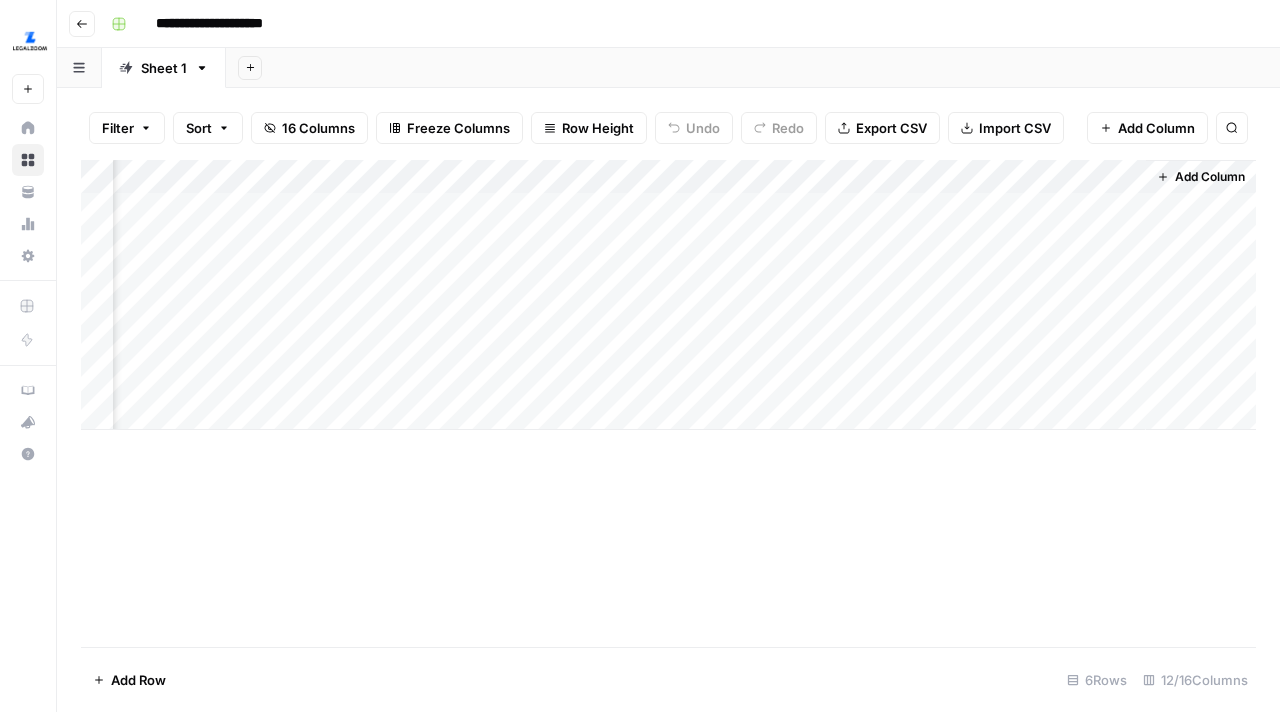 click on "Add Column" at bounding box center [668, 295] 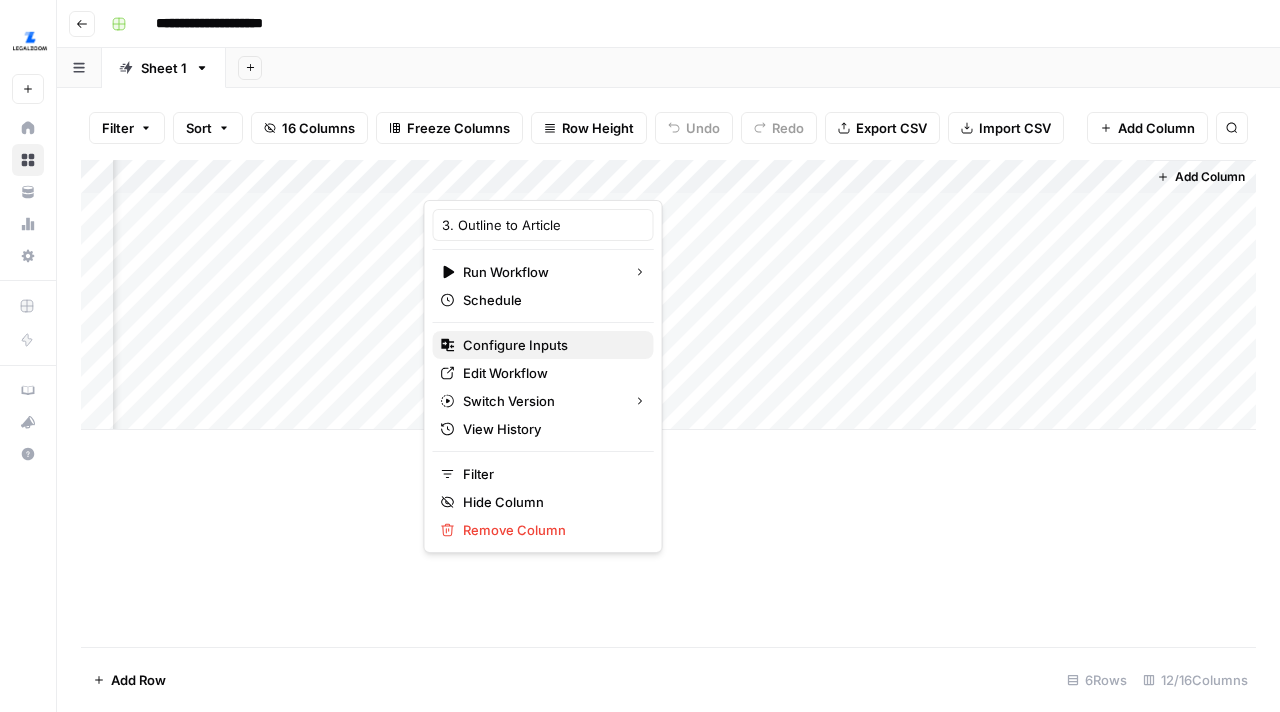 click on "Configure Inputs" at bounding box center (550, 345) 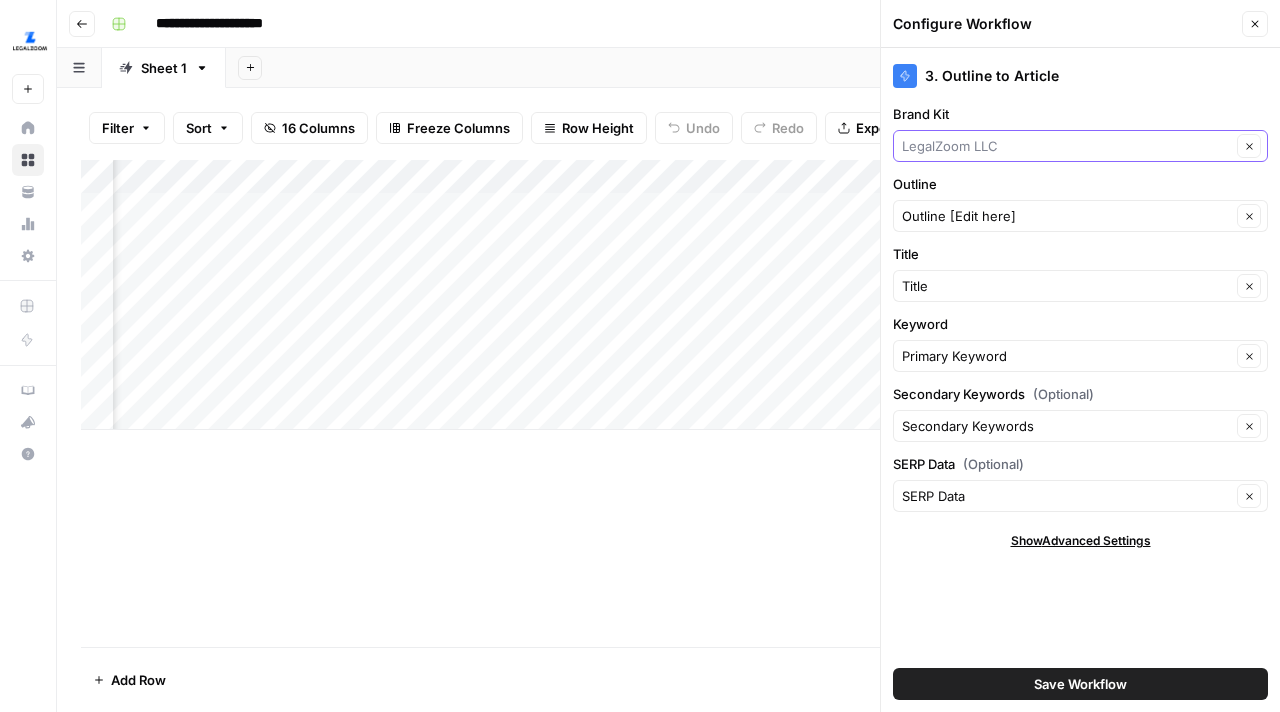 click on "Brand Kit" at bounding box center (1066, 146) 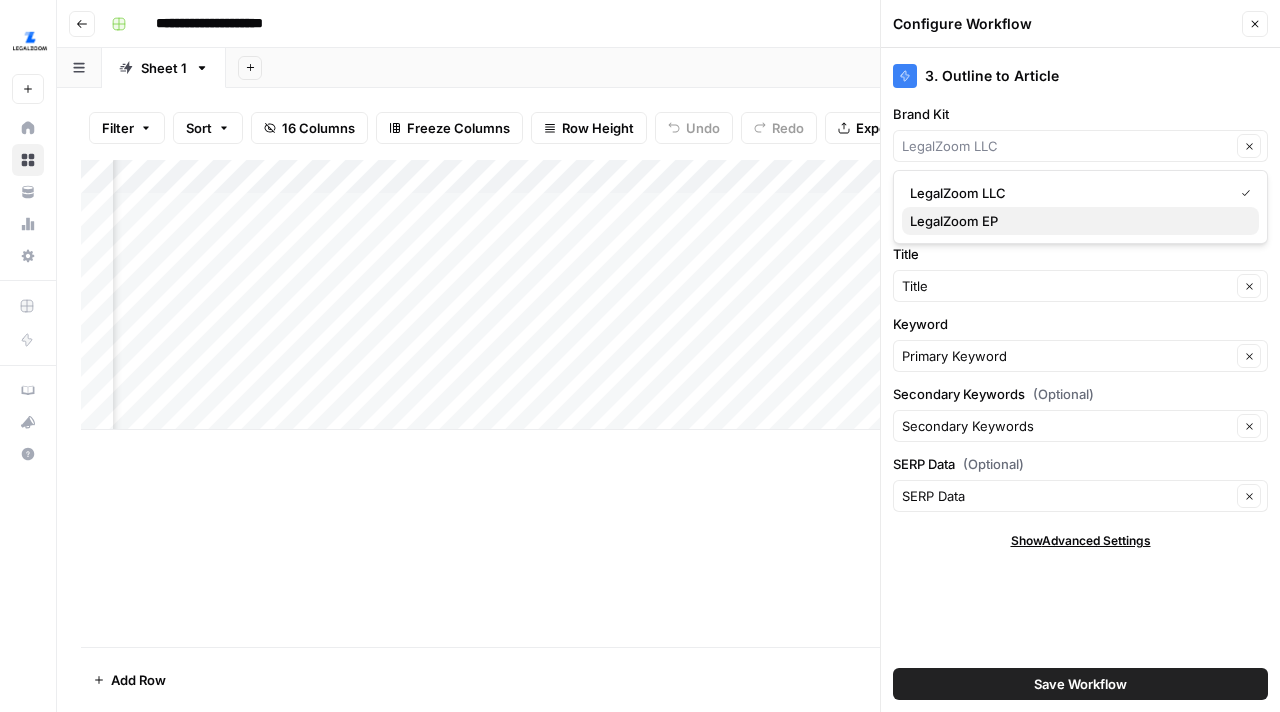 click on "LegalZoom EP" at bounding box center [1076, 221] 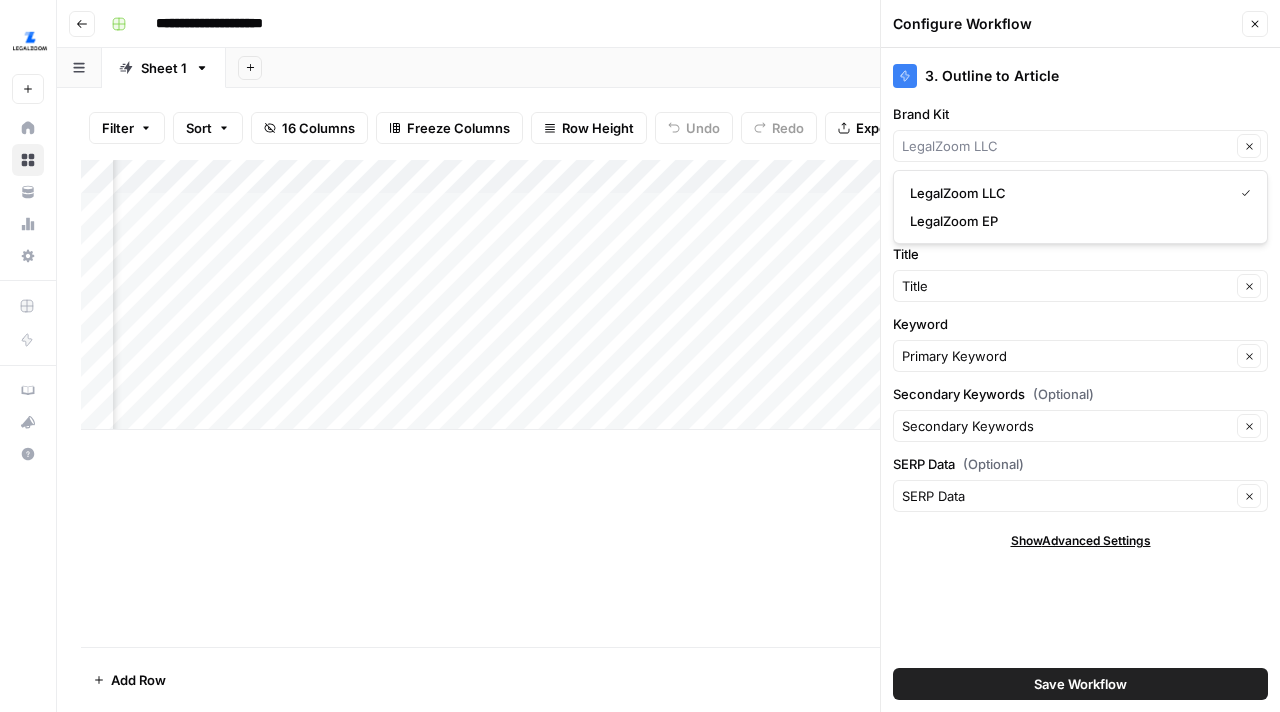 type on "LegalZoom EP" 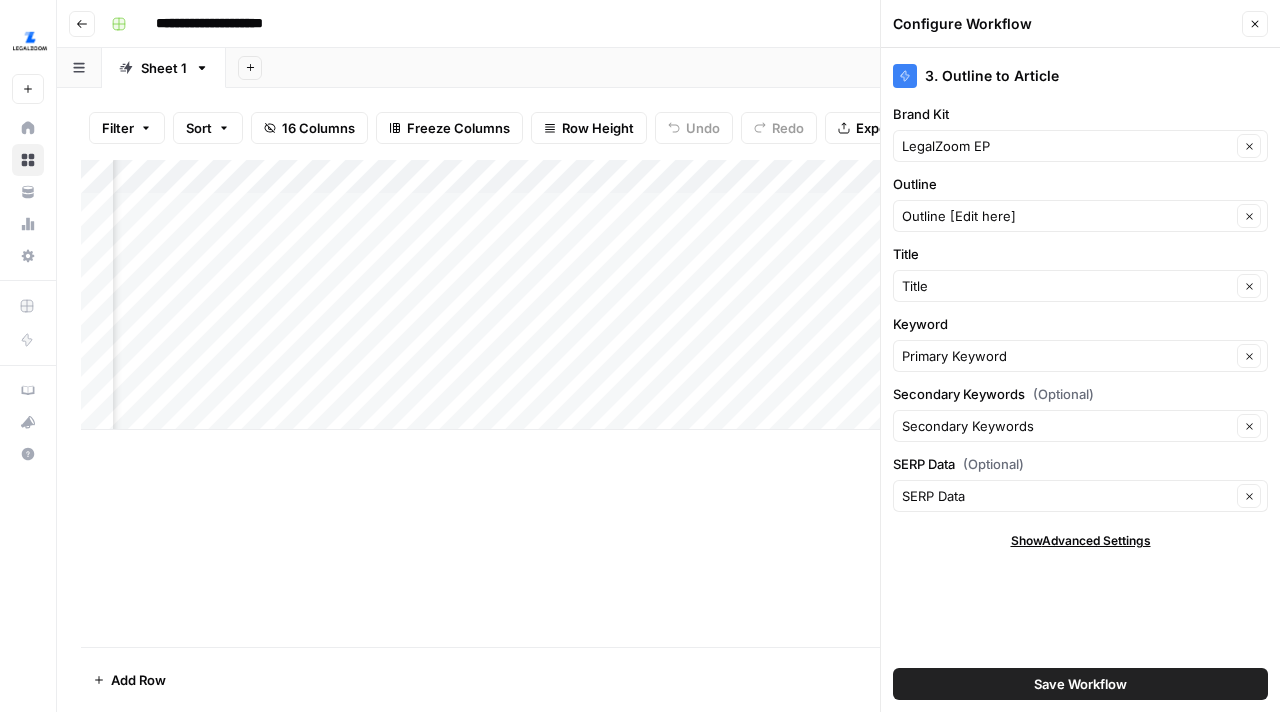 click on "Save Workflow" at bounding box center (1080, 684) 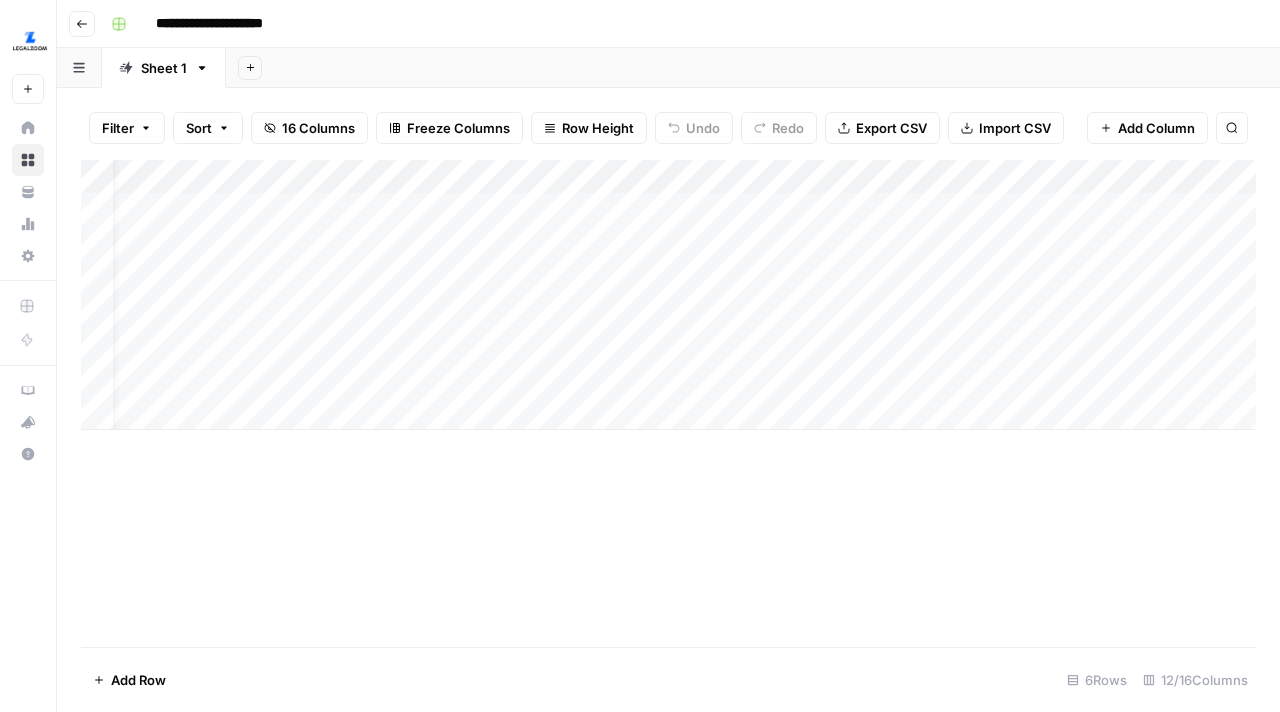 scroll, scrollTop: 0, scrollLeft: 41, axis: horizontal 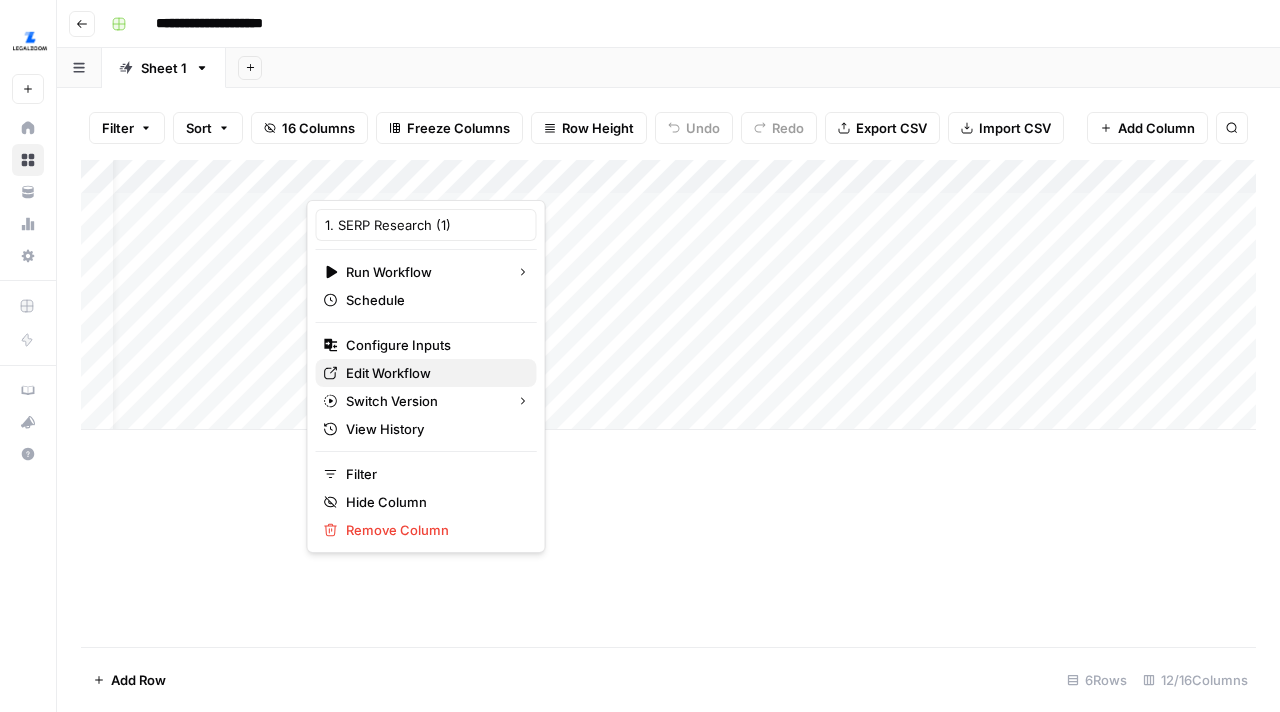 click on "Edit Workflow" at bounding box center [433, 373] 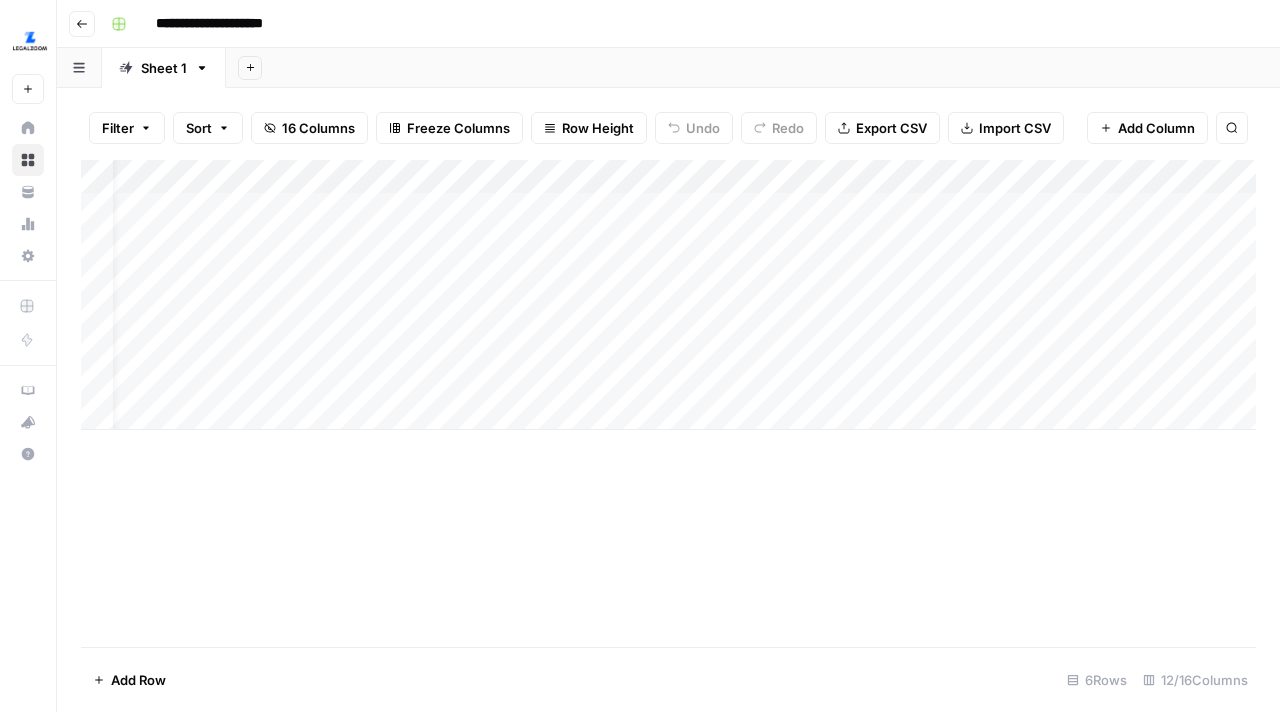scroll, scrollTop: 0, scrollLeft: 0, axis: both 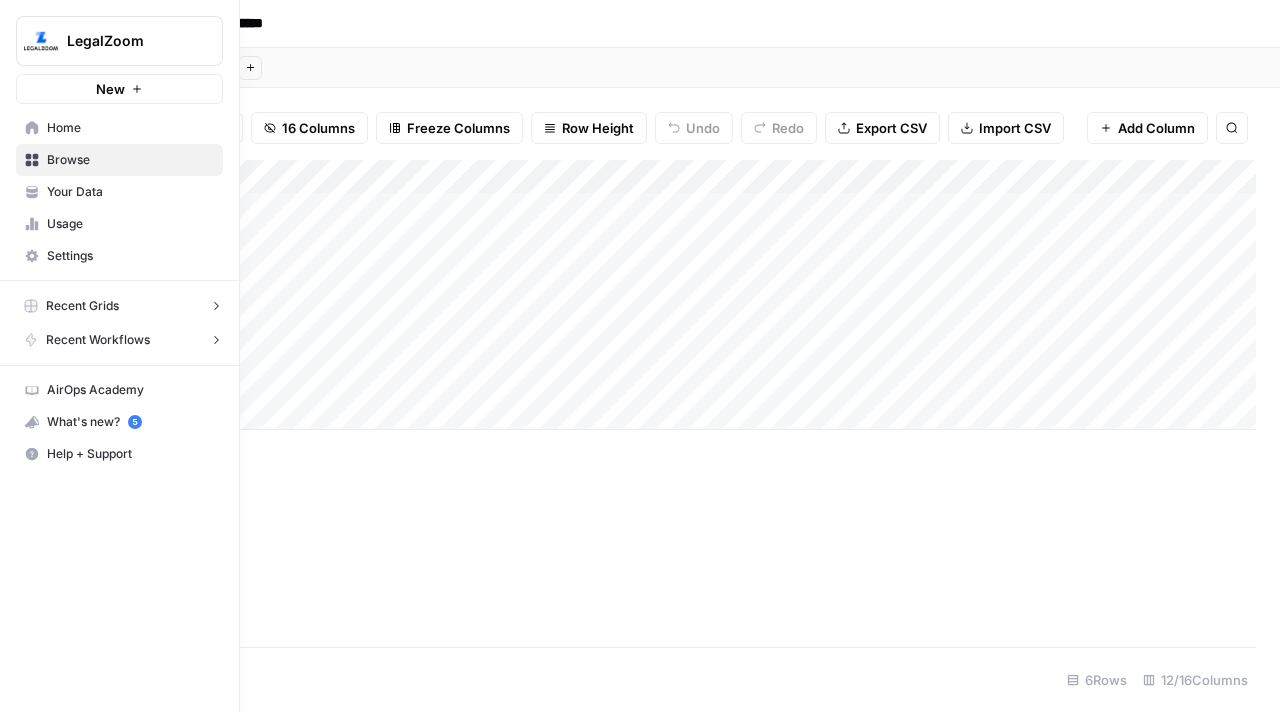 click on "Home" at bounding box center [130, 128] 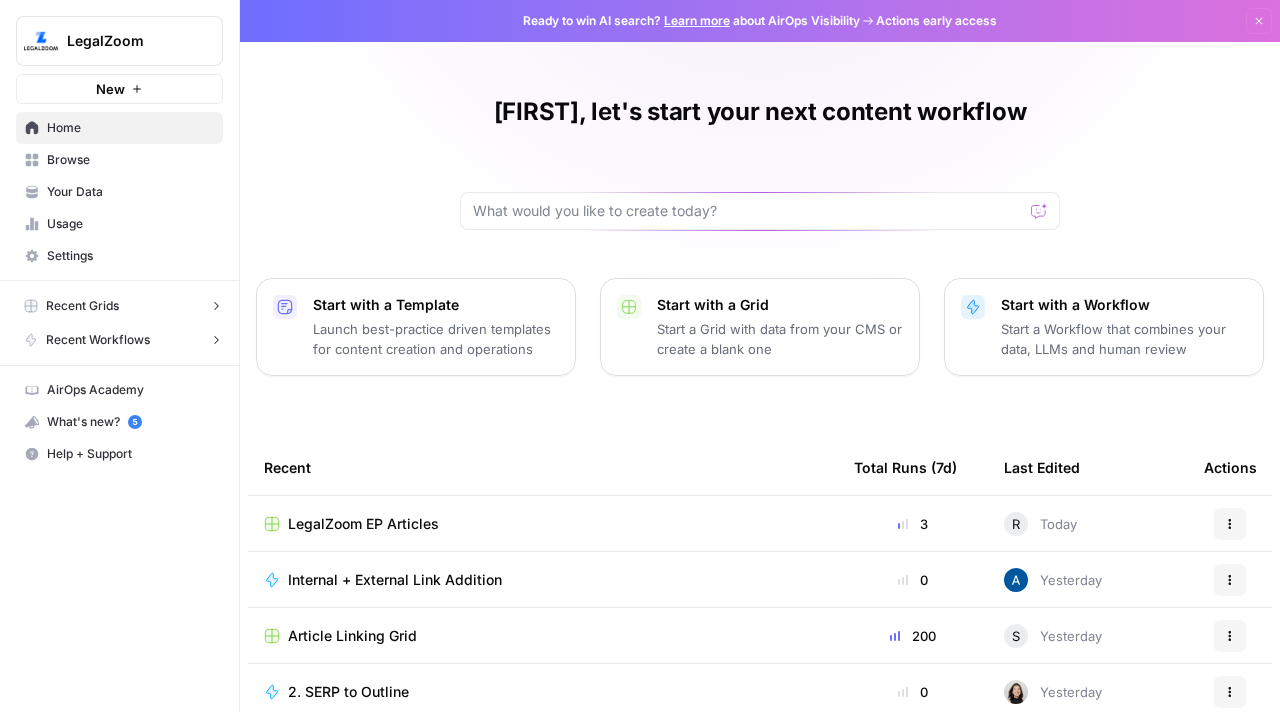 click on "What's new?
5" at bounding box center [119, 422] 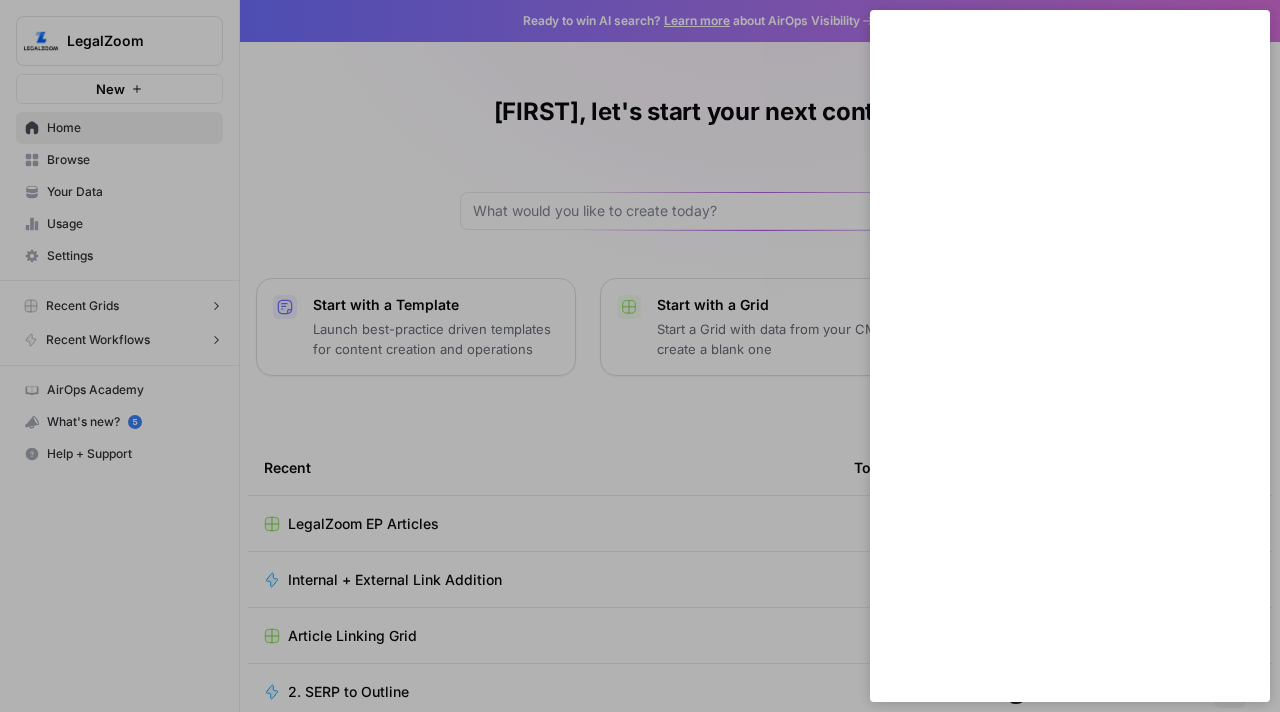 click at bounding box center (640, 356) 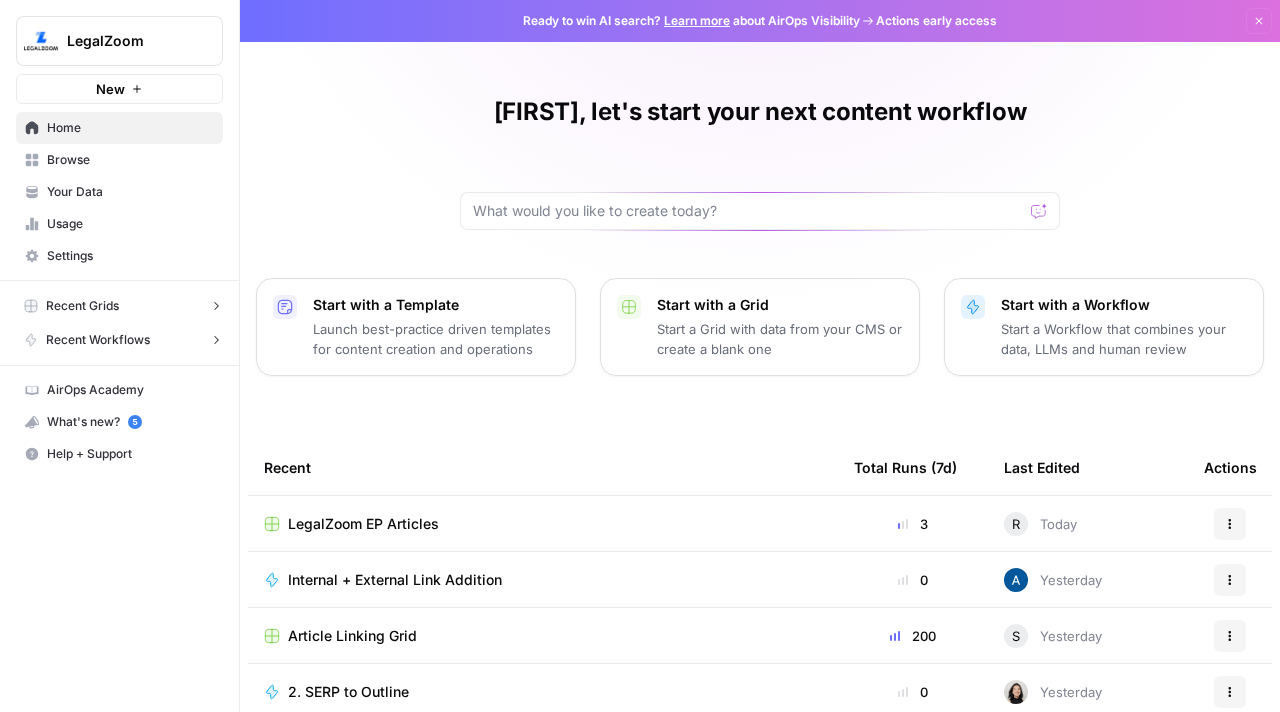 click on "AirOps Academy" at bounding box center [130, 390] 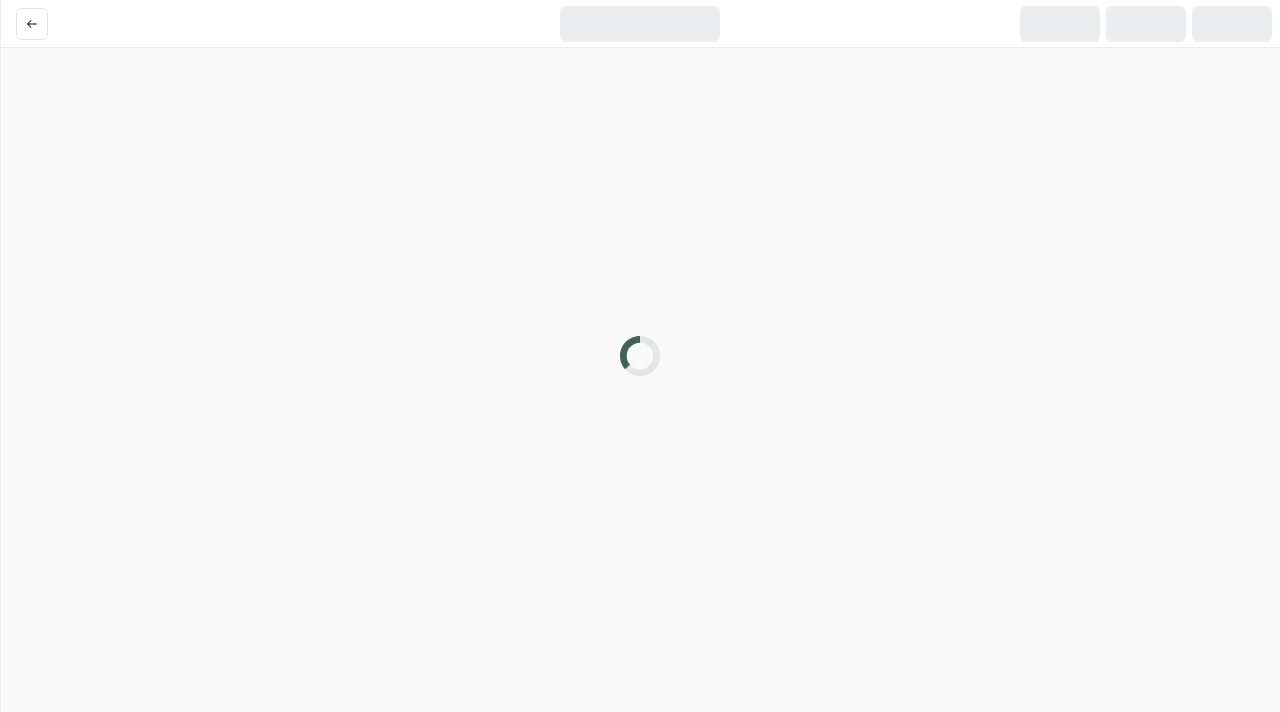 scroll, scrollTop: 0, scrollLeft: 0, axis: both 